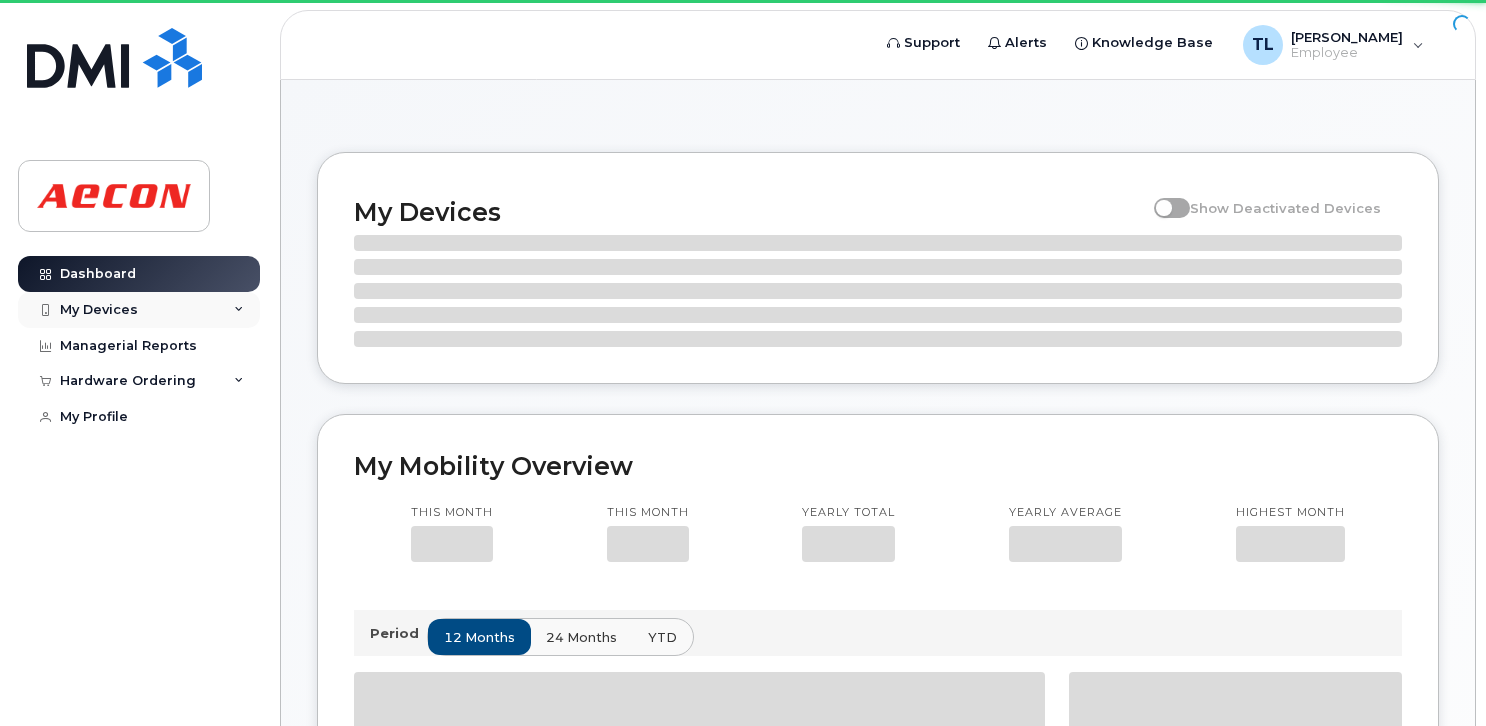 scroll, scrollTop: 0, scrollLeft: 0, axis: both 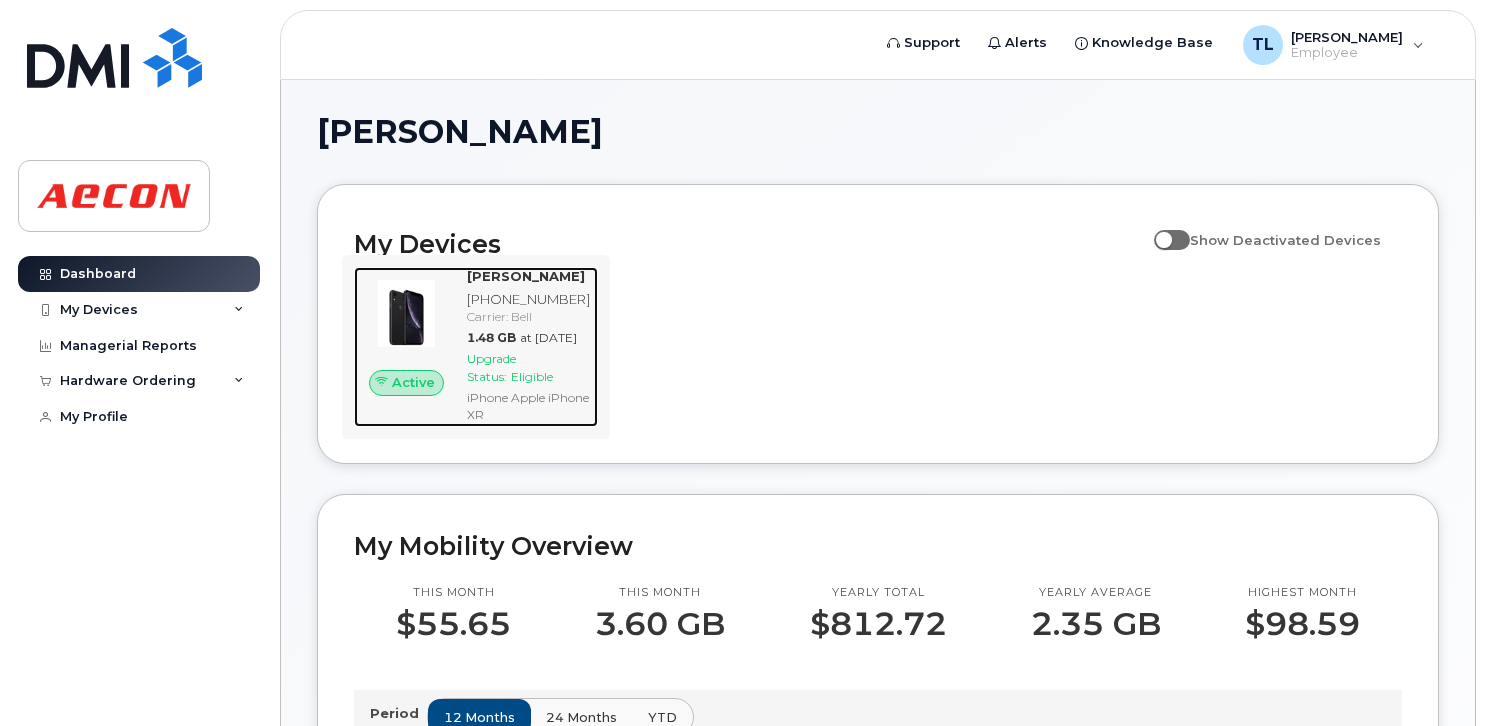 click on "Upgrade Status:" 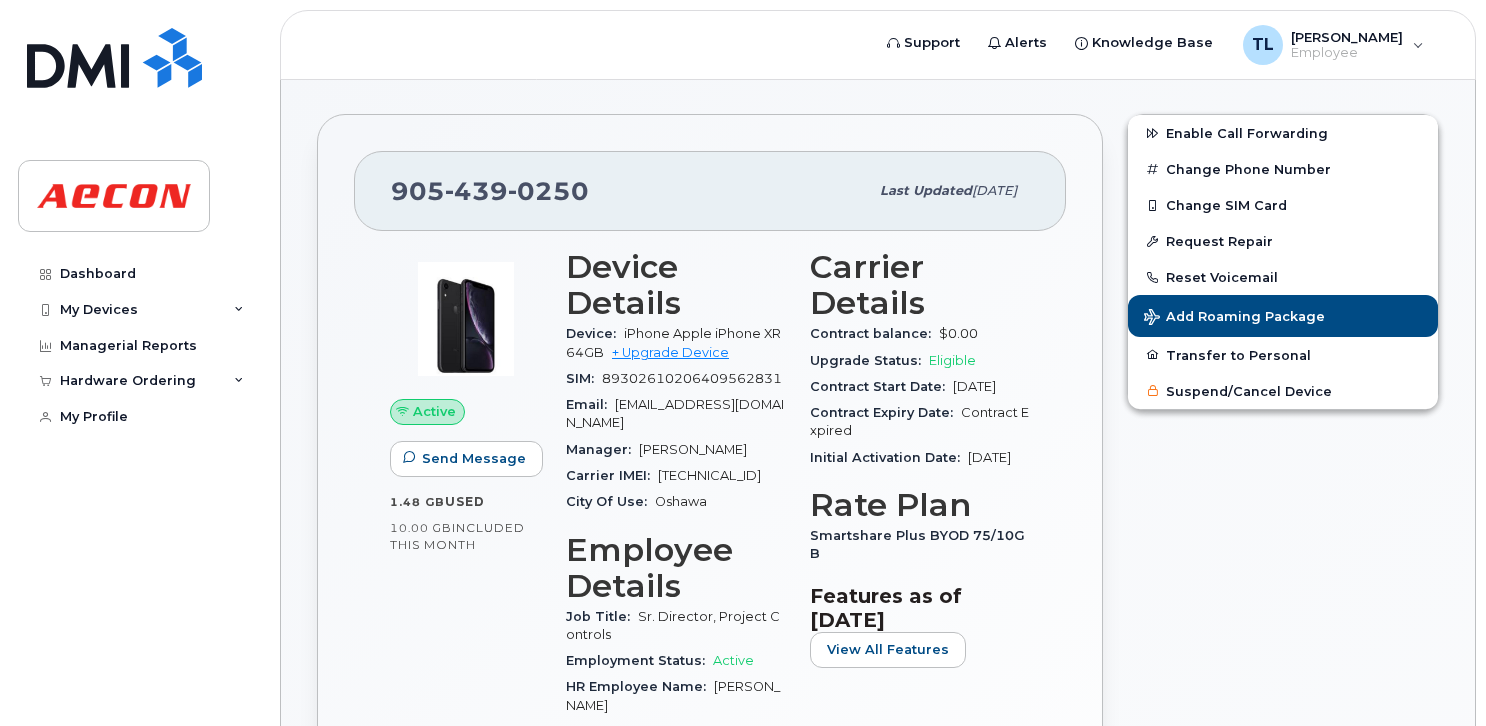 scroll, scrollTop: 0, scrollLeft: 0, axis: both 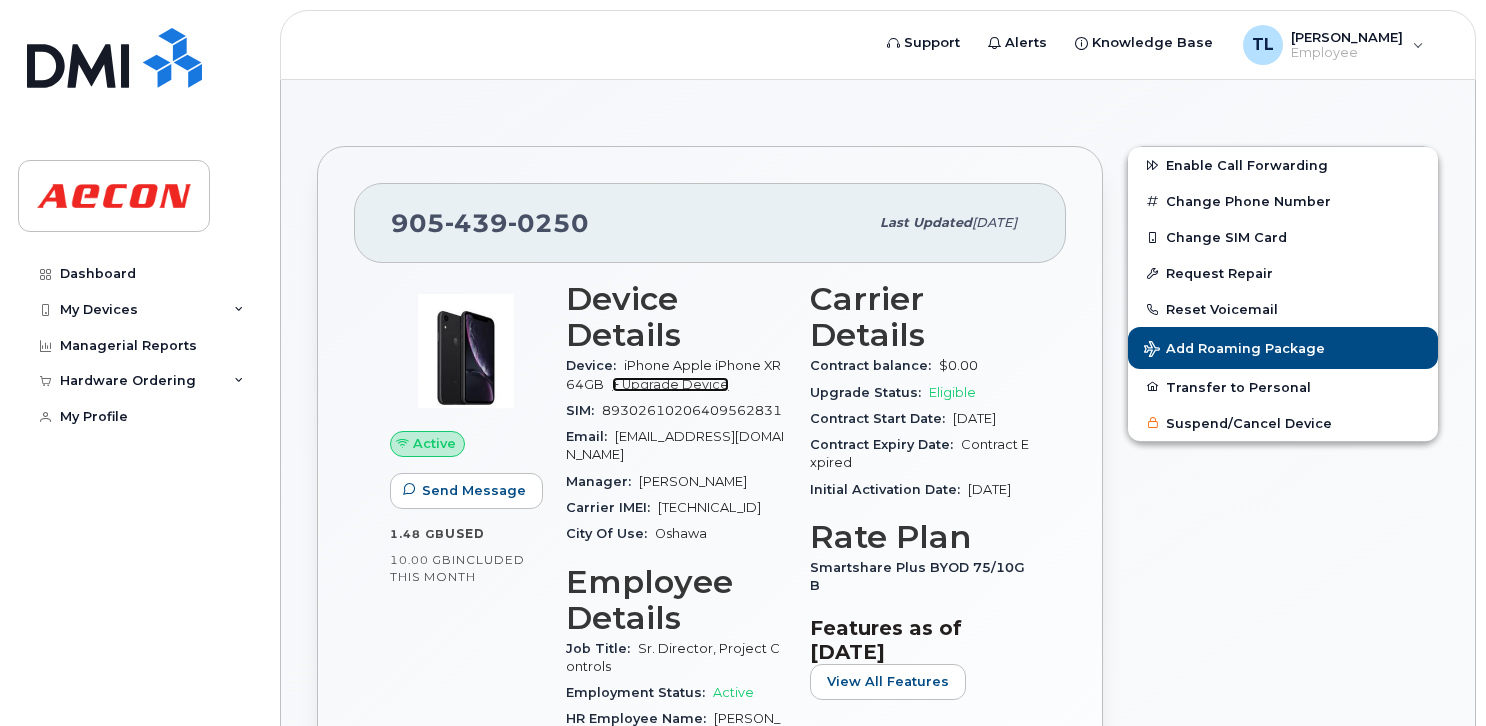 click on "+ Upgrade Device" 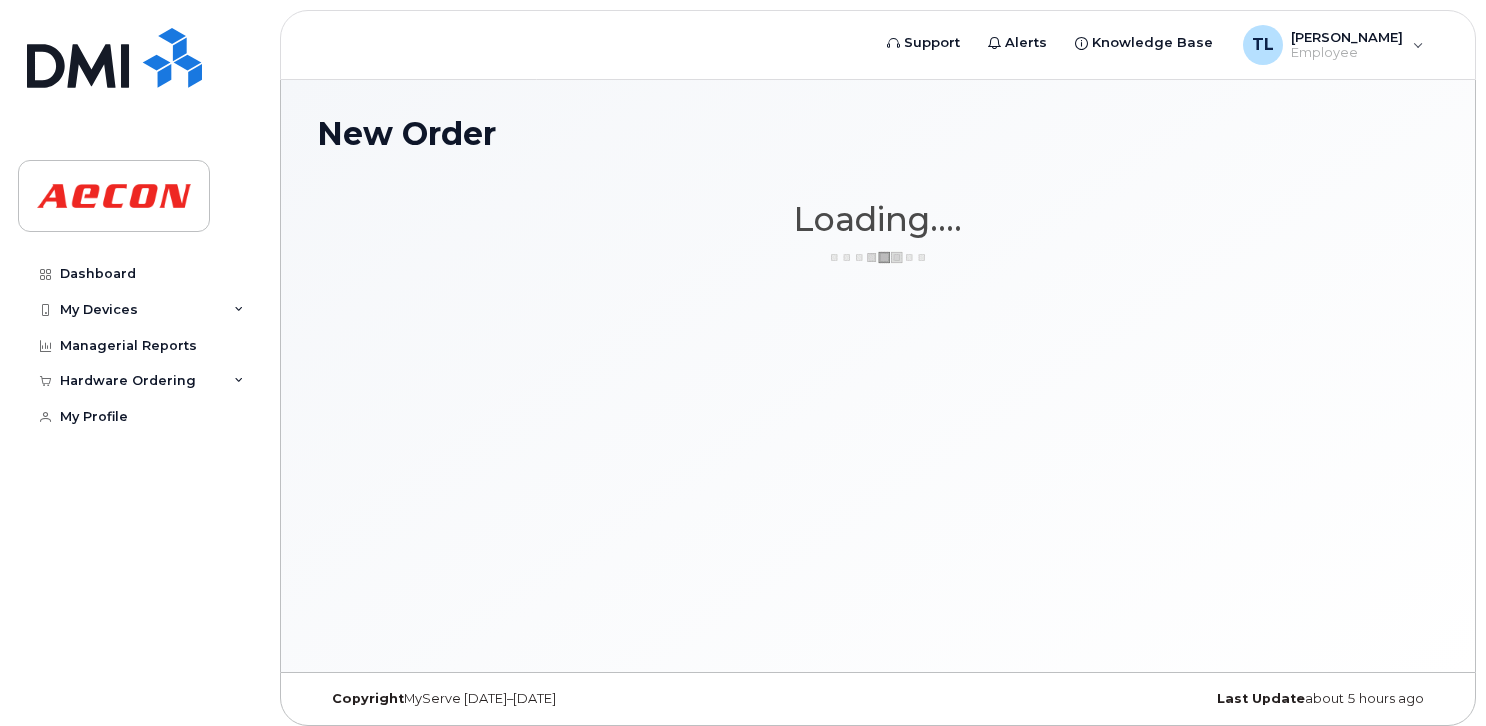 scroll, scrollTop: 0, scrollLeft: 0, axis: both 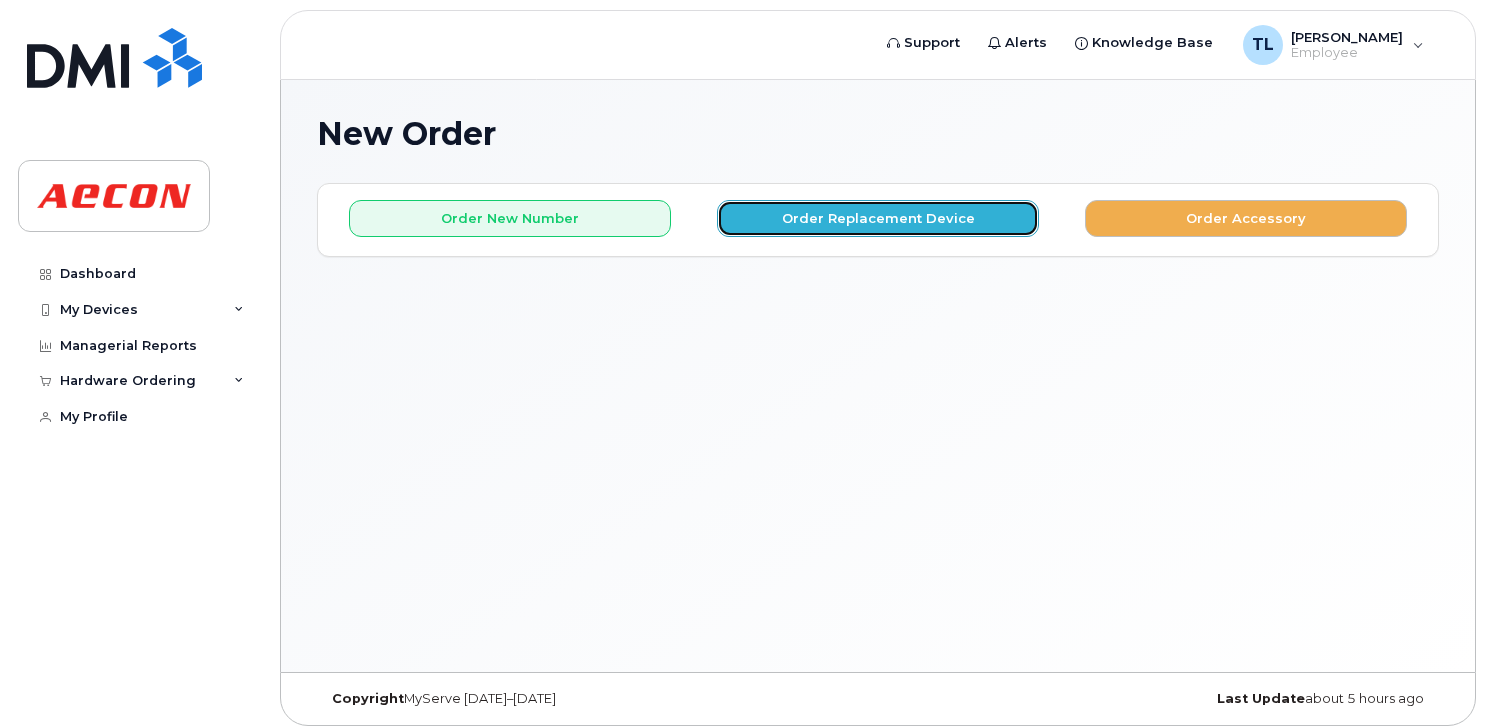 click on "Order Replacement Device" 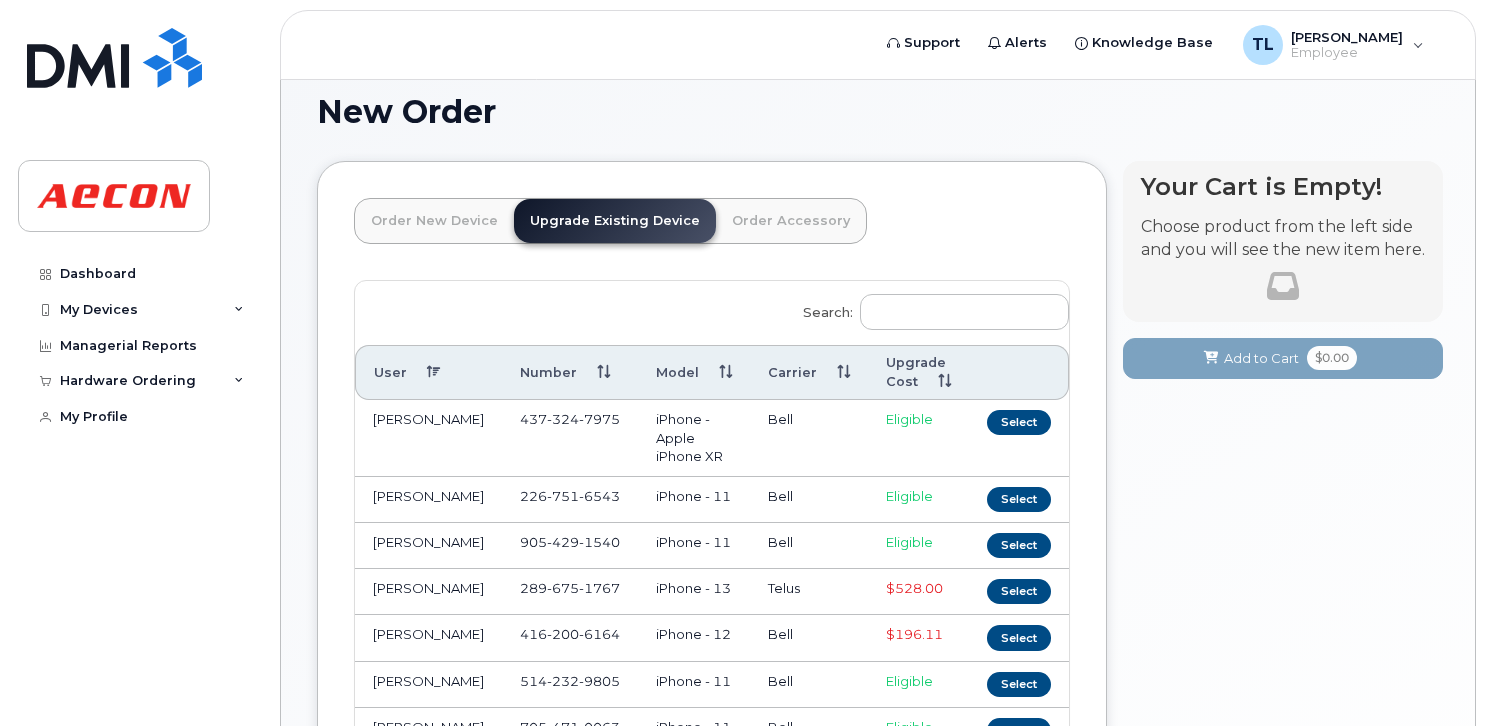 scroll, scrollTop: 25, scrollLeft: 0, axis: vertical 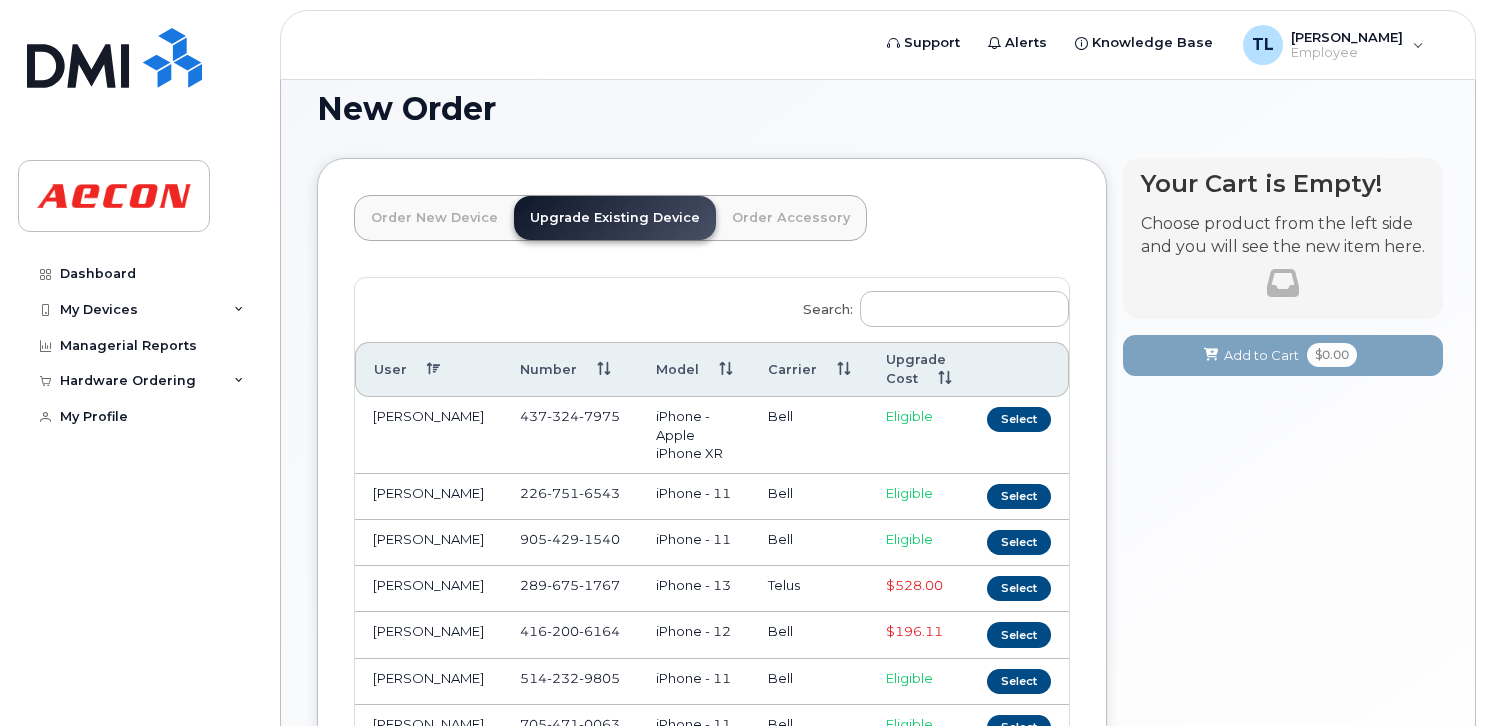 click on "New Order
×
Share This Order
If you want to allow others to create or edit orders, share this link with them:
https://myserve.ca/customer/1681fda0-a8e1-4f5c-8e37-c774caa90400/hardware_orders/new
Loading....
Order New Device
Upgrade Existing Device
Order Accessory
Order new device and new line
Order new device for existing or suspended line
Order Accessory
Search:
User Number Model Carrier Upgrade Cost
Amr Mohamed
437 324 7975
iPhone - Apple iPhone XR
Bell
Eligible
Select
Emmanuel Ojo
226 751 6543
iPhone - 11
Bell
Eligible
Select
Marzieh Pakdel
905 429 1540
iPhone - 11
Bell
Eligible
Select
Mohammad Bilal
289 675 1767
iPhone - 13
Telus
$528.00
Select
Nataliya Rutylo
416 200 6164
iPhone - 12
Bell" 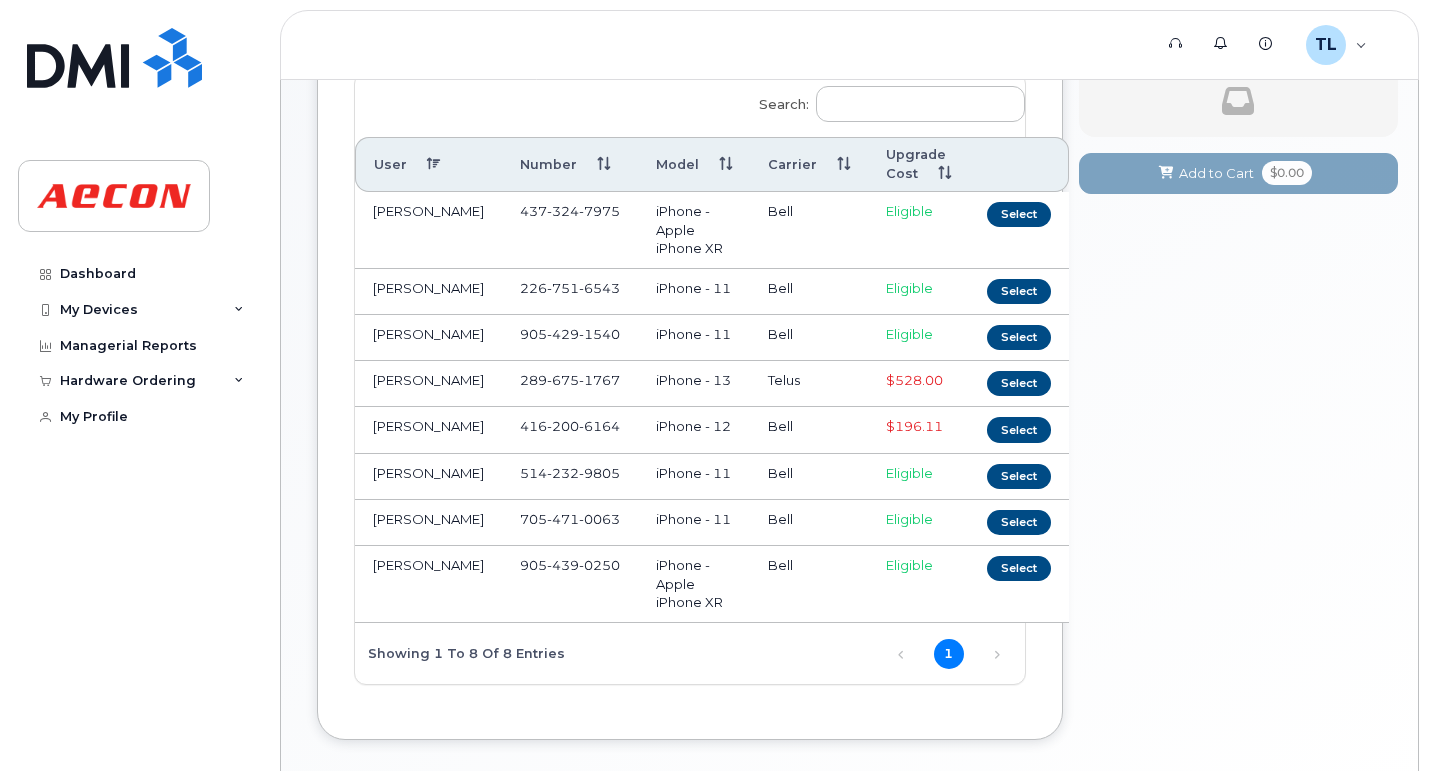 scroll, scrollTop: 225, scrollLeft: 0, axis: vertical 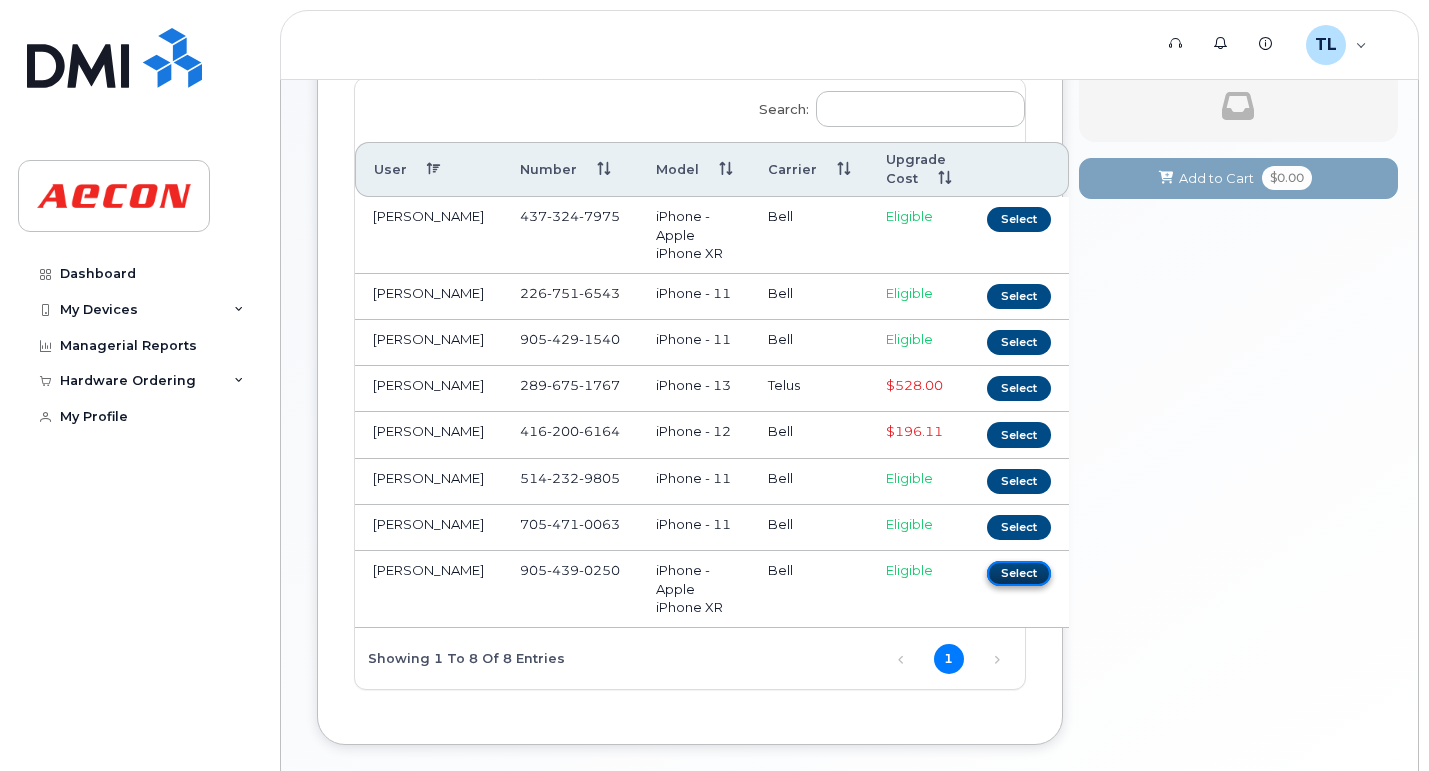 click on "Select" 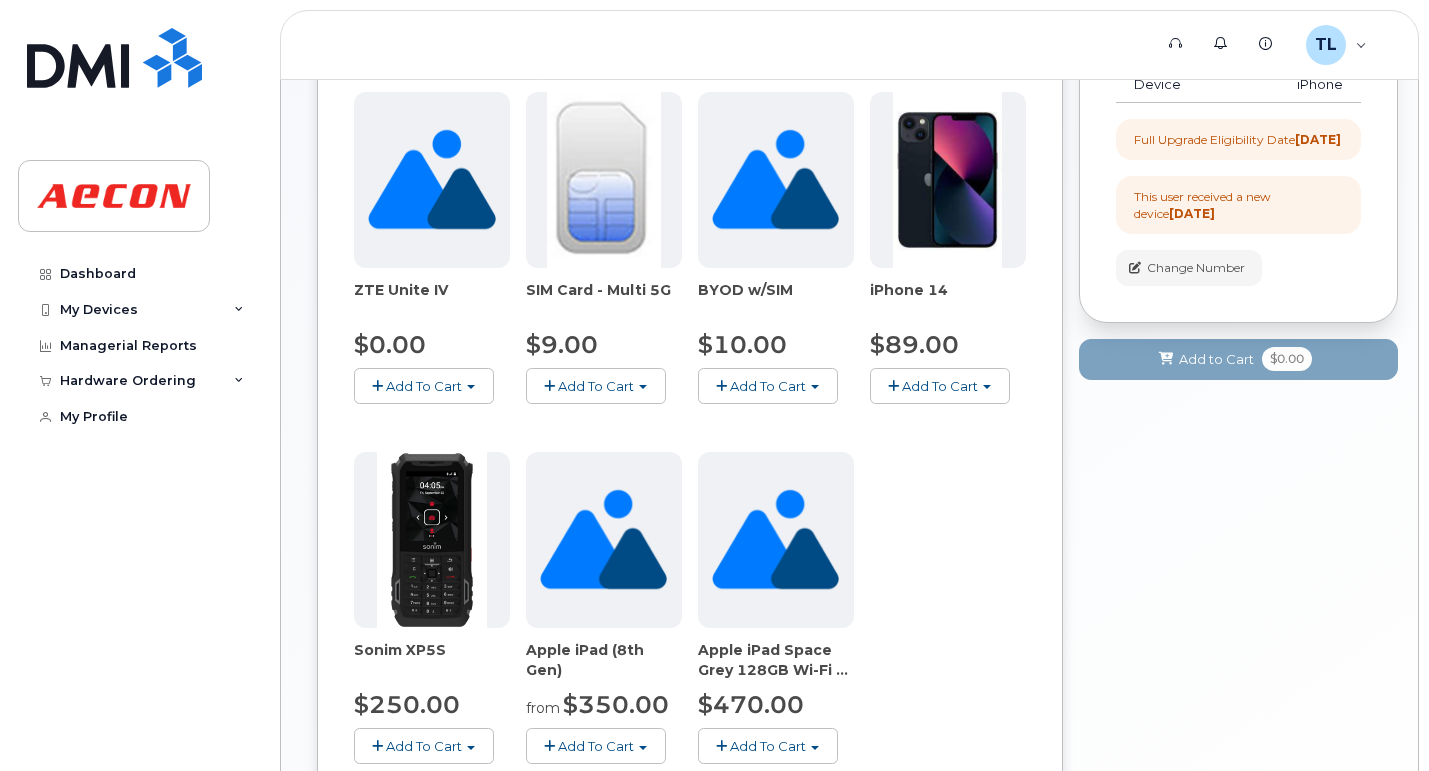 scroll, scrollTop: 325, scrollLeft: 0, axis: vertical 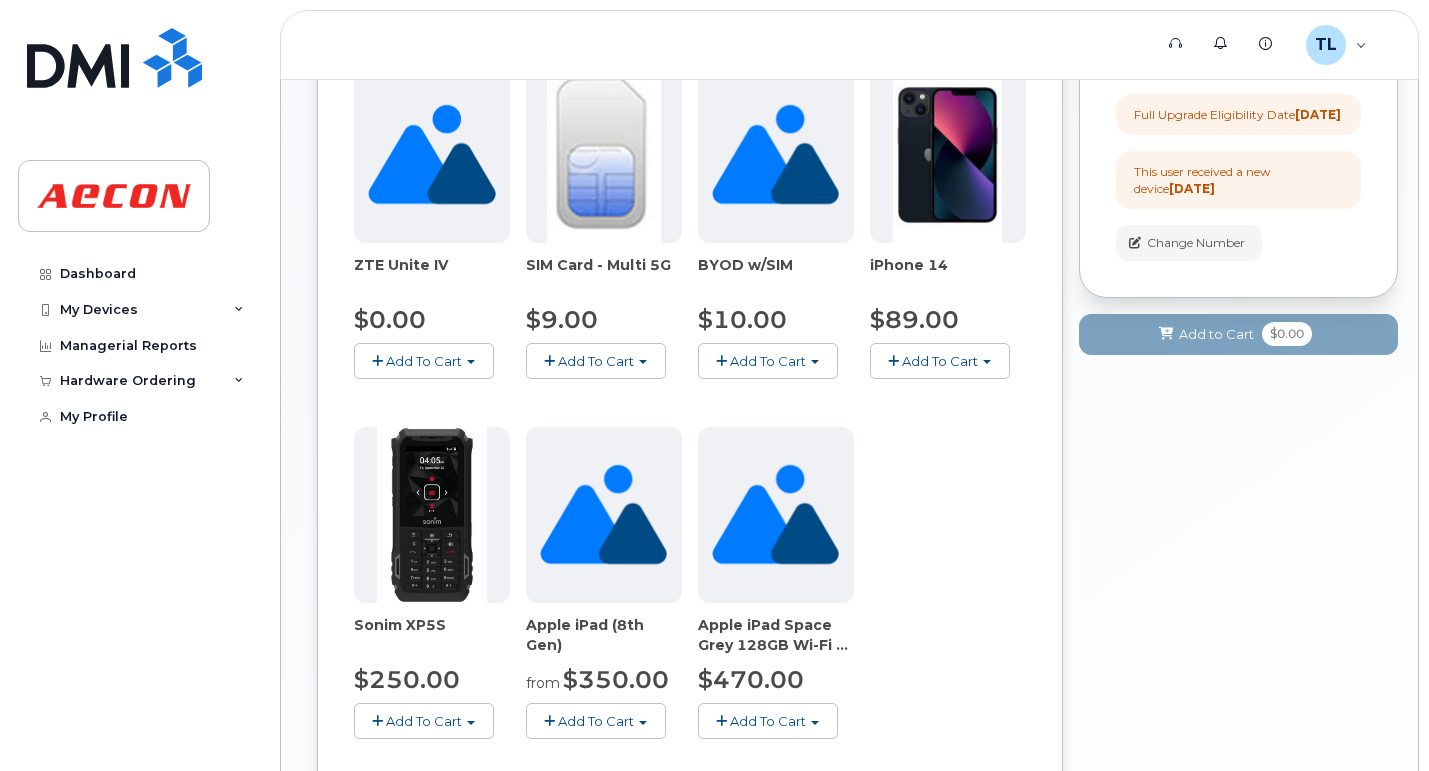 click on "Add To Cart" 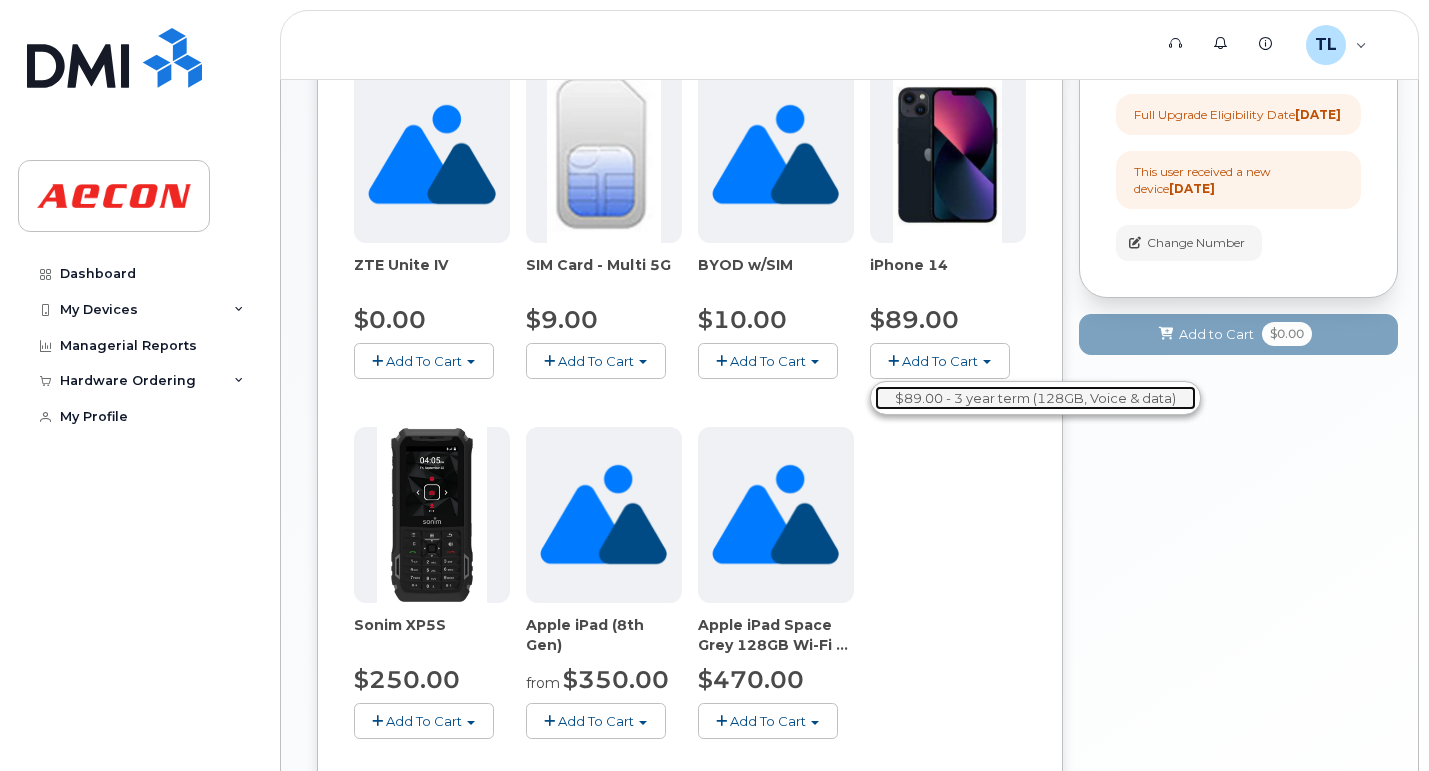 click on "$89.00 - 3 year term (128GB, Voice & data)" 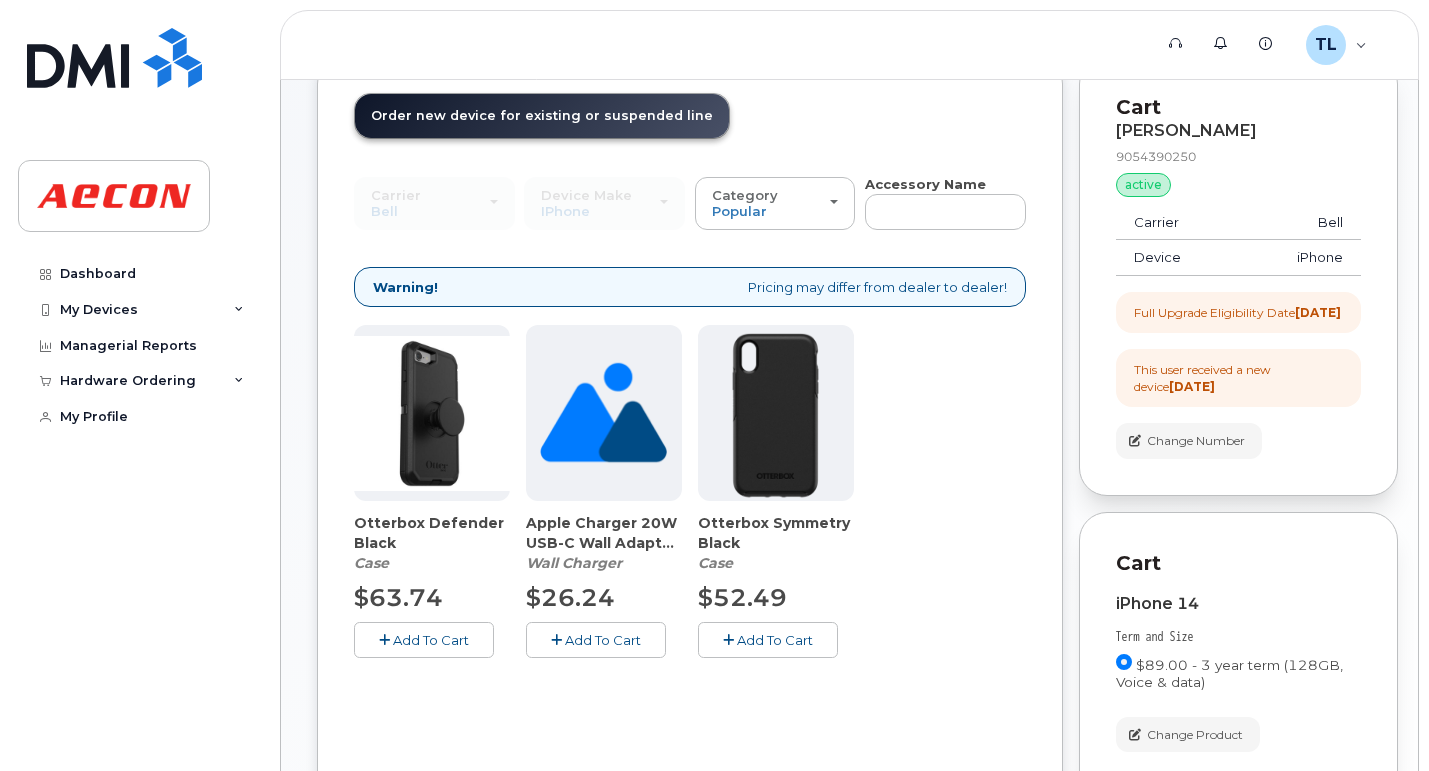scroll, scrollTop: 125, scrollLeft: 0, axis: vertical 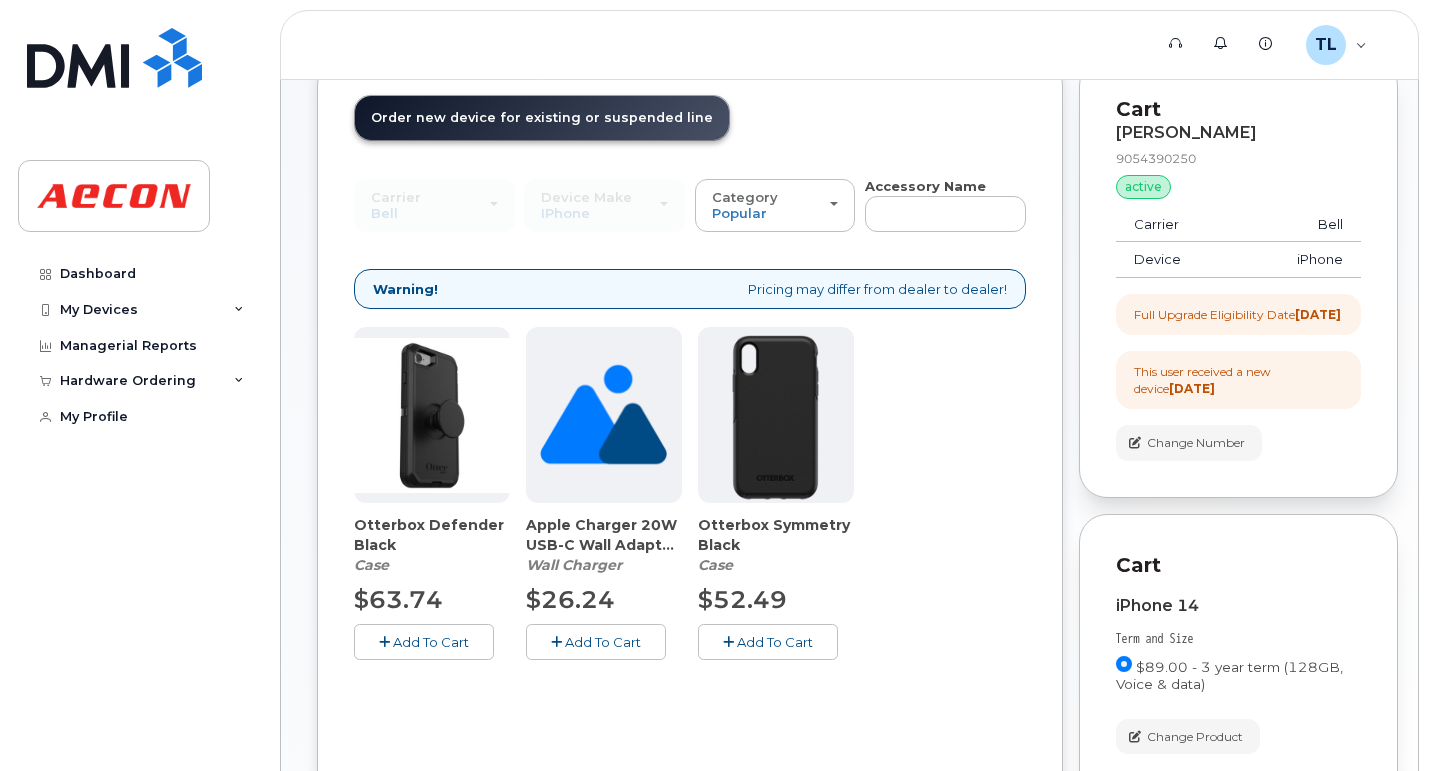click on "Otterbox Defender Black" 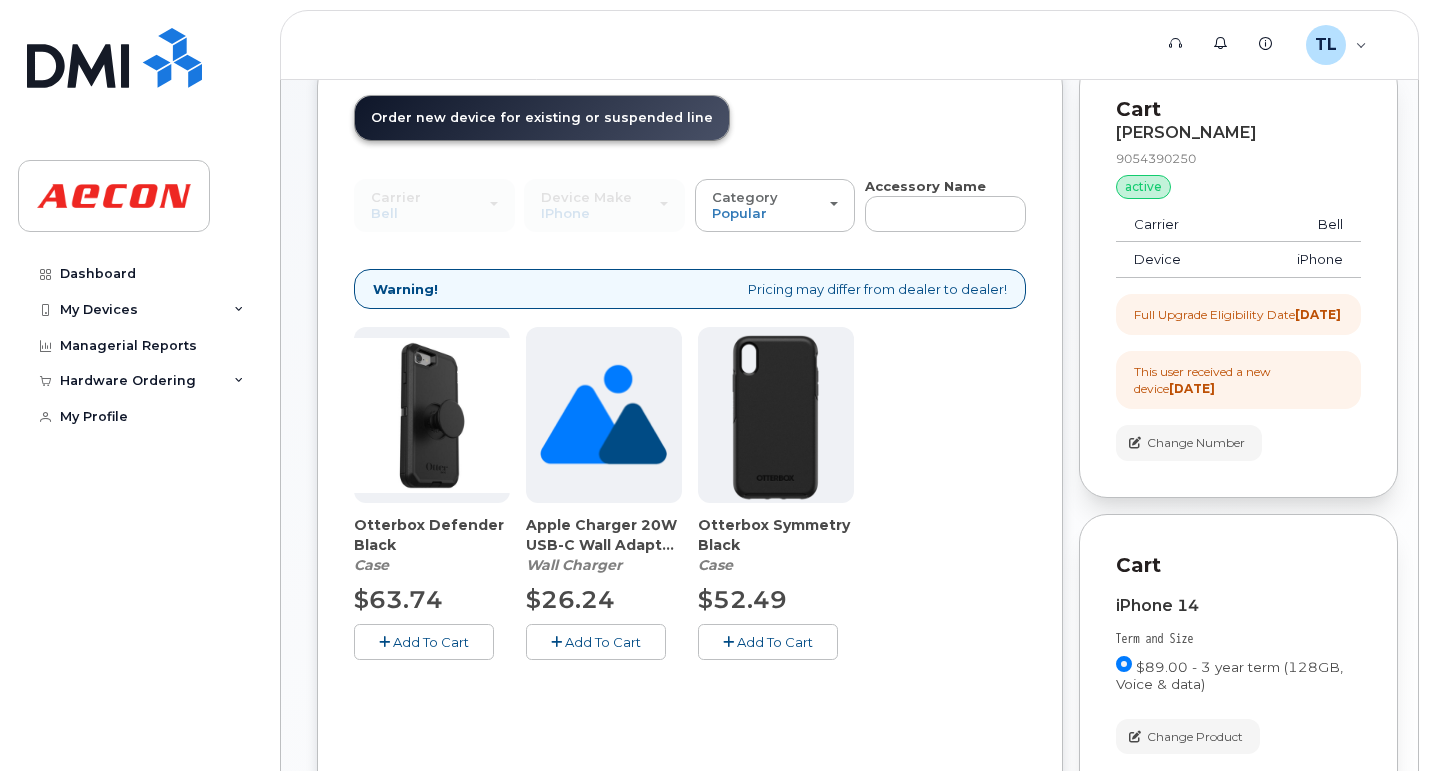 click on "Otterbox Defender Black
Case
$63.74
Add To Cart
Apple Charger 20W USB-C Wall Adaptor WT (87916)
Wall Charger
$26.24
Add To Cart
Otterbox Symmetry Black
Case
$52.49
Add To Cart" 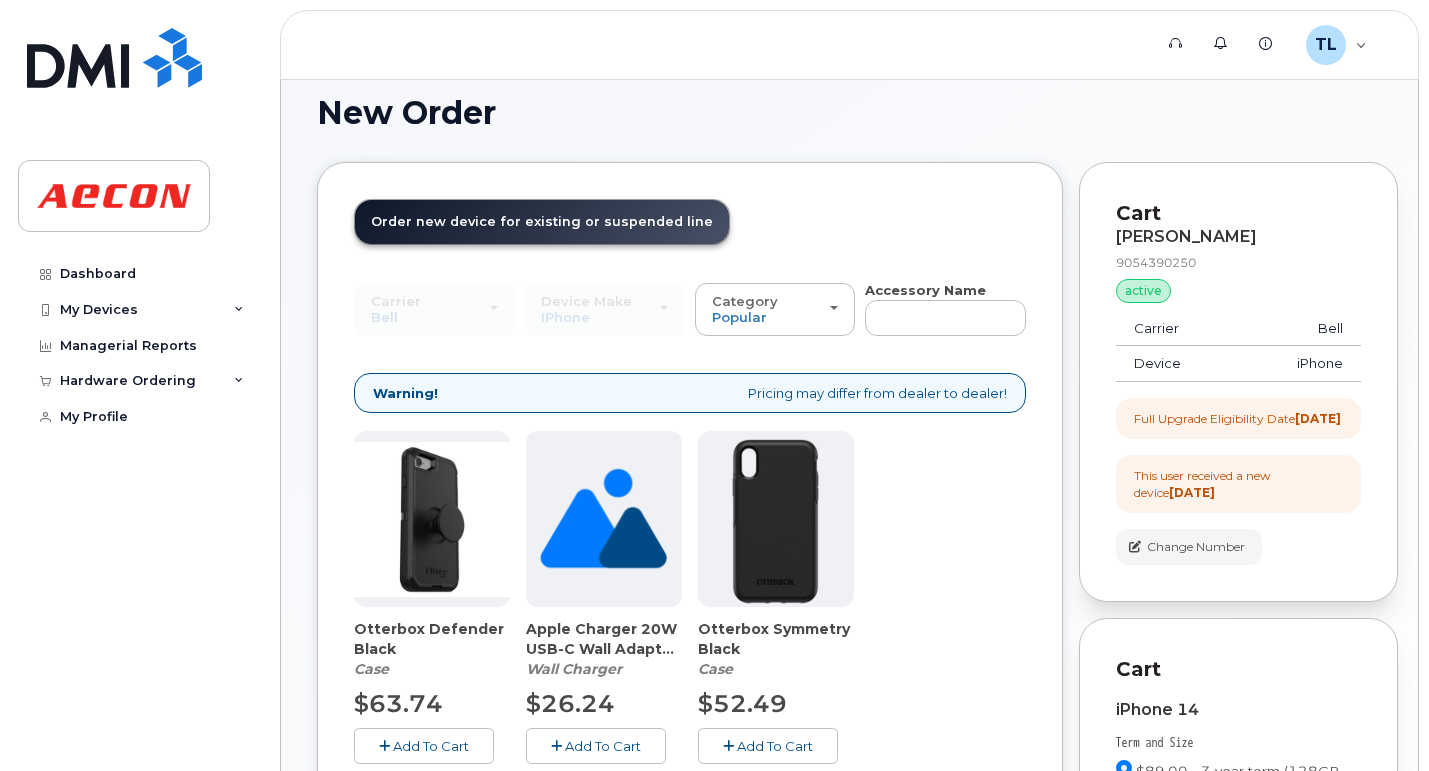 scroll, scrollTop: 0, scrollLeft: 0, axis: both 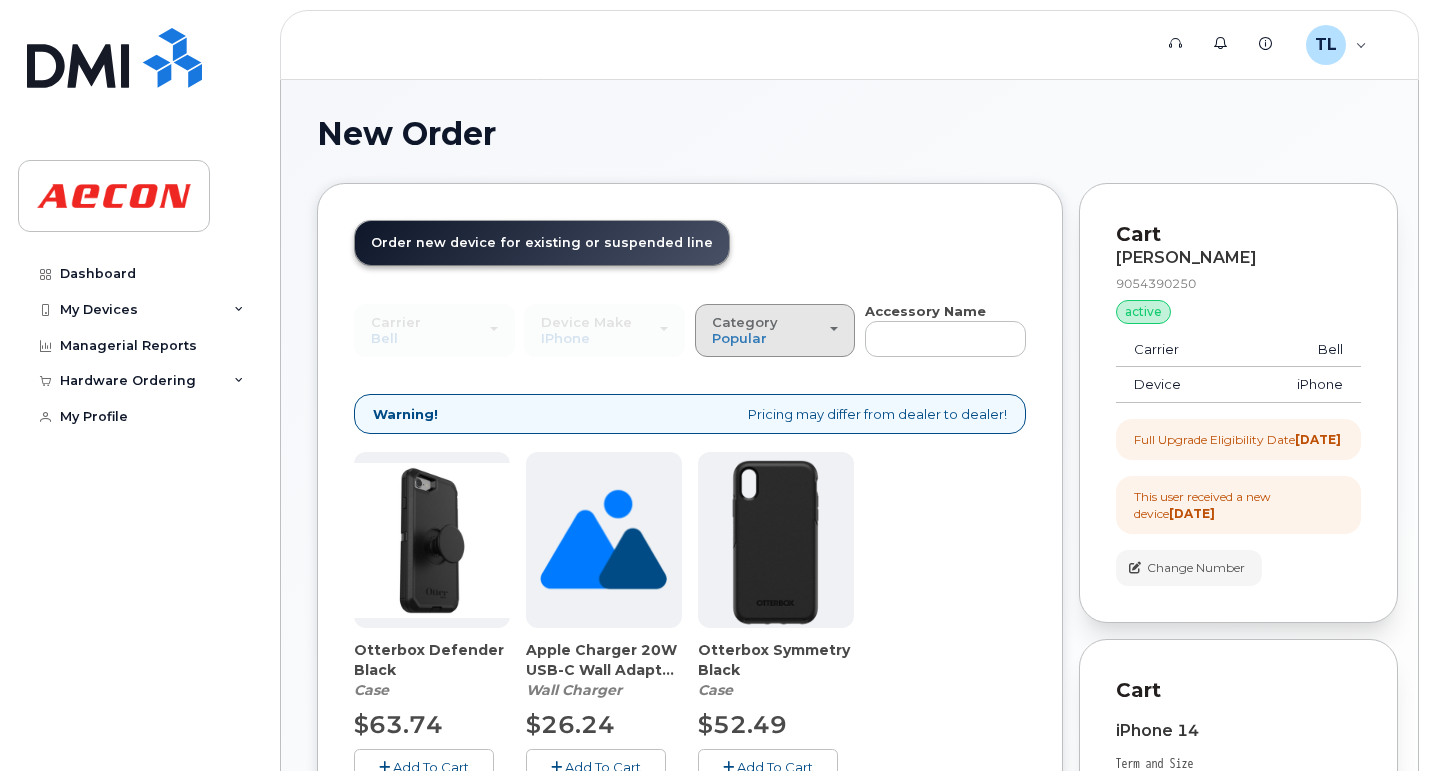 click on "Category
Popular" 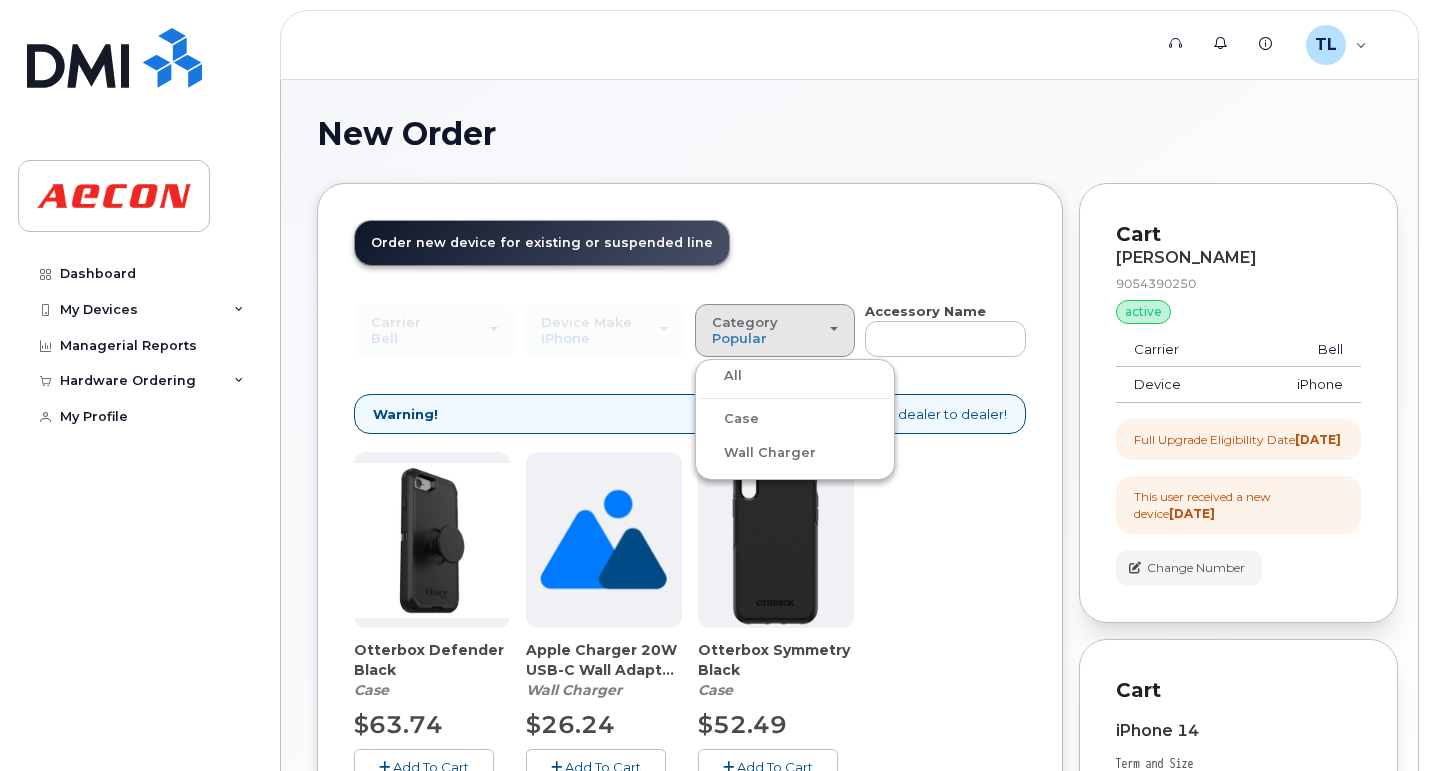 click on "All" 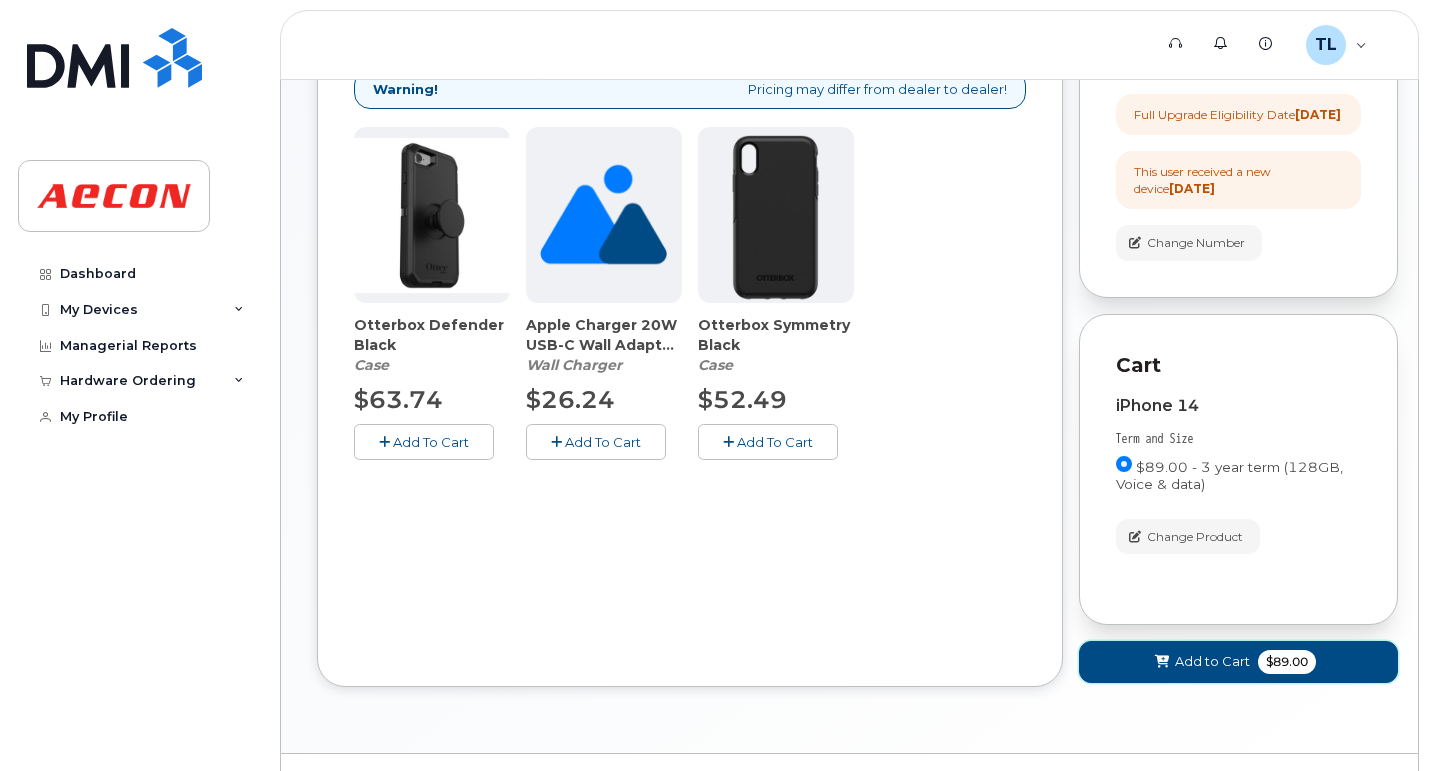 click on "Add to Cart" 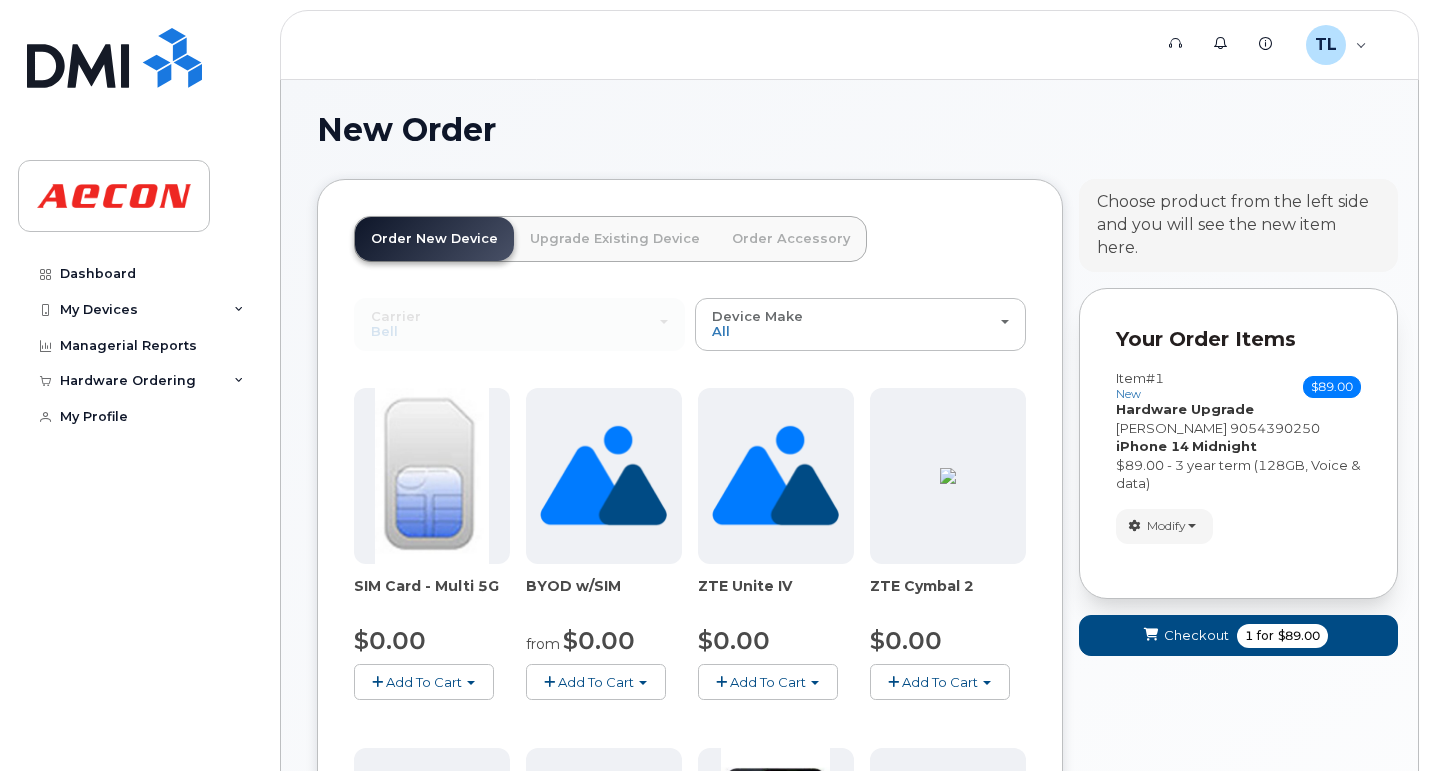 scroll, scrollTop: 0, scrollLeft: 0, axis: both 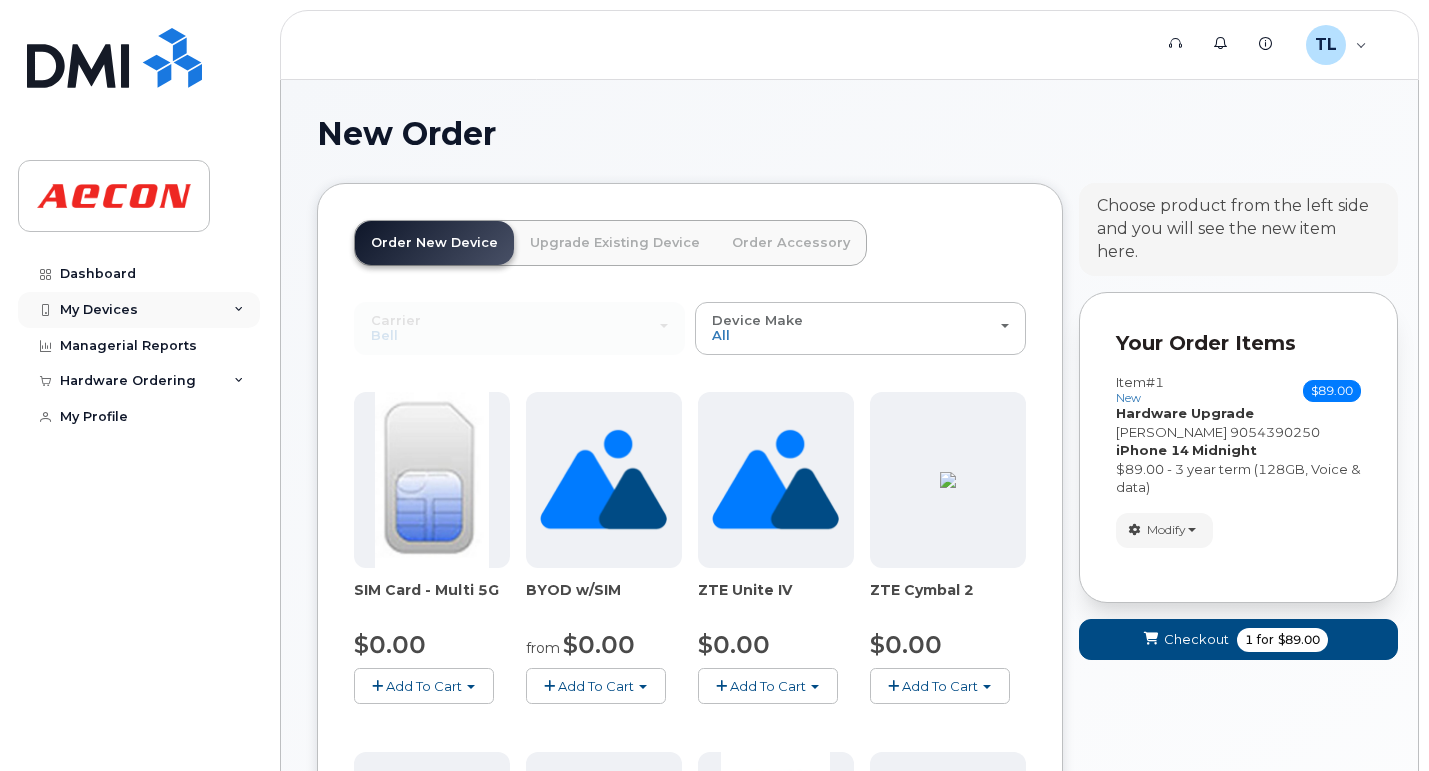 click on "My Devices" 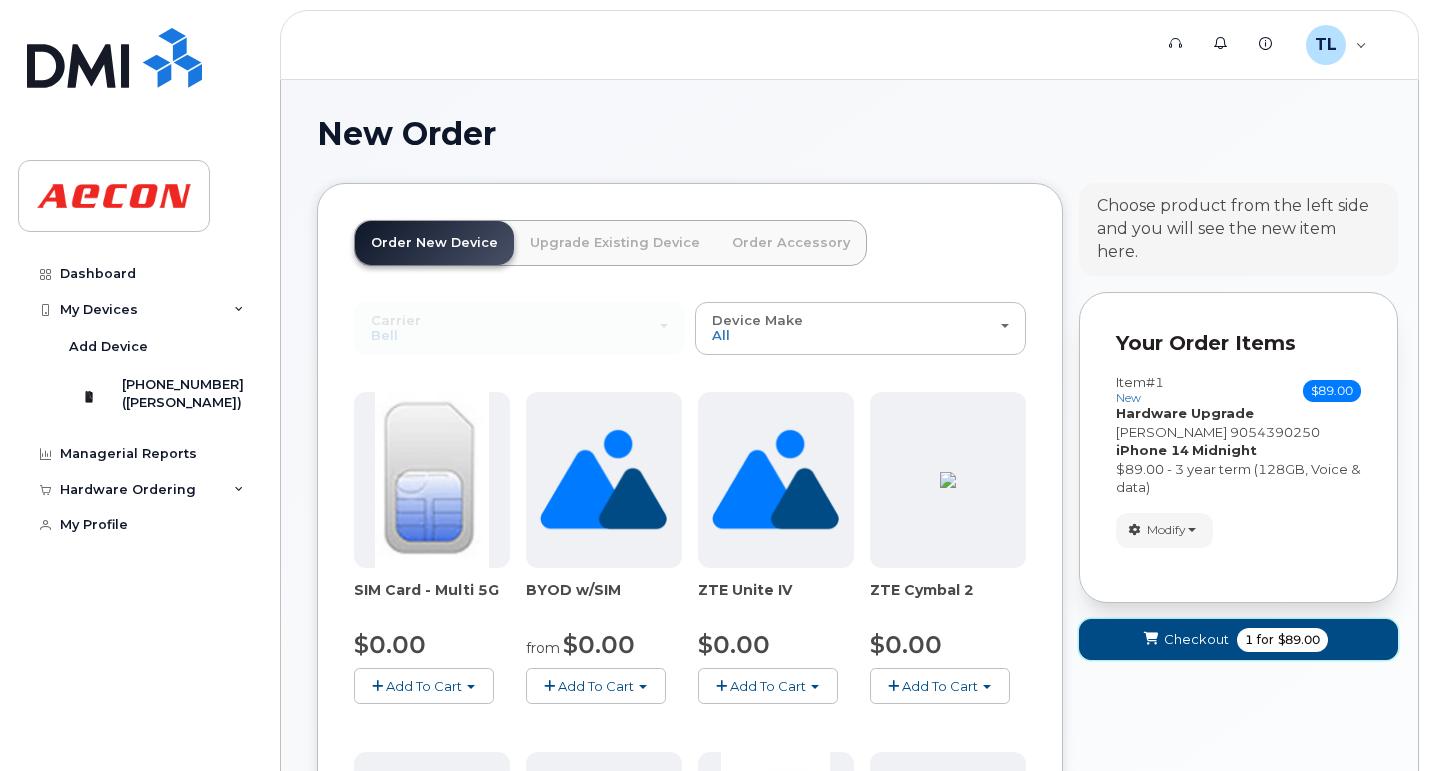click on "Checkout
1
for
$89.00" 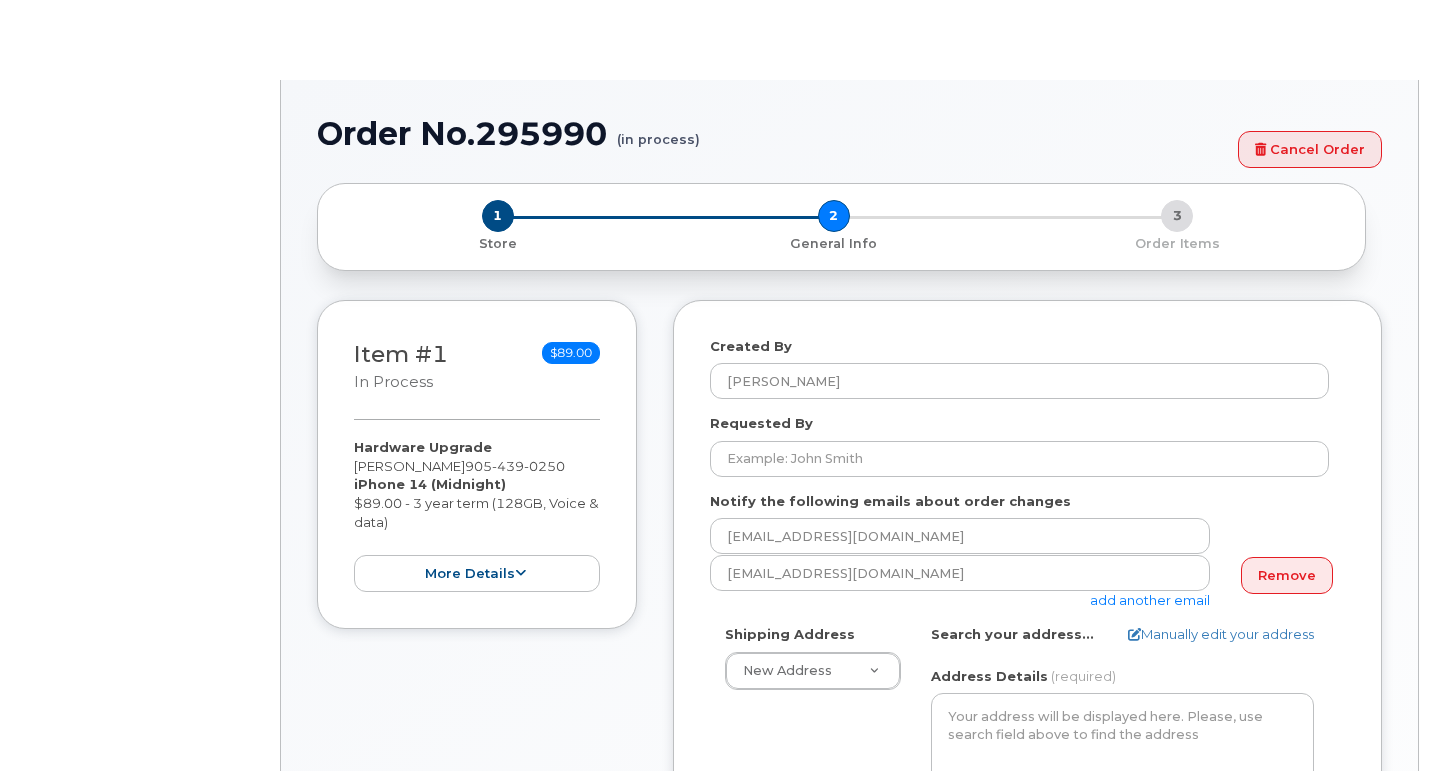 select 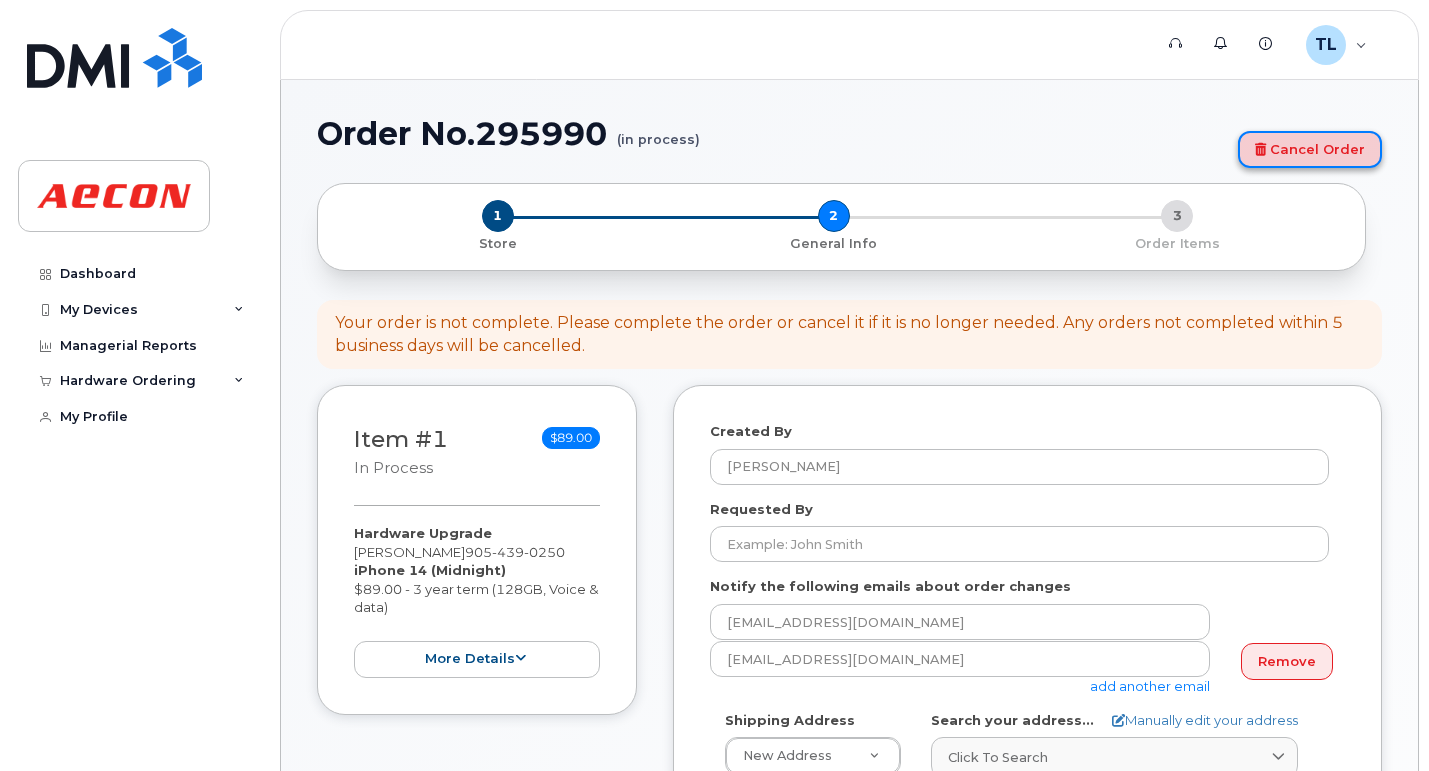 click on "Cancel Order" 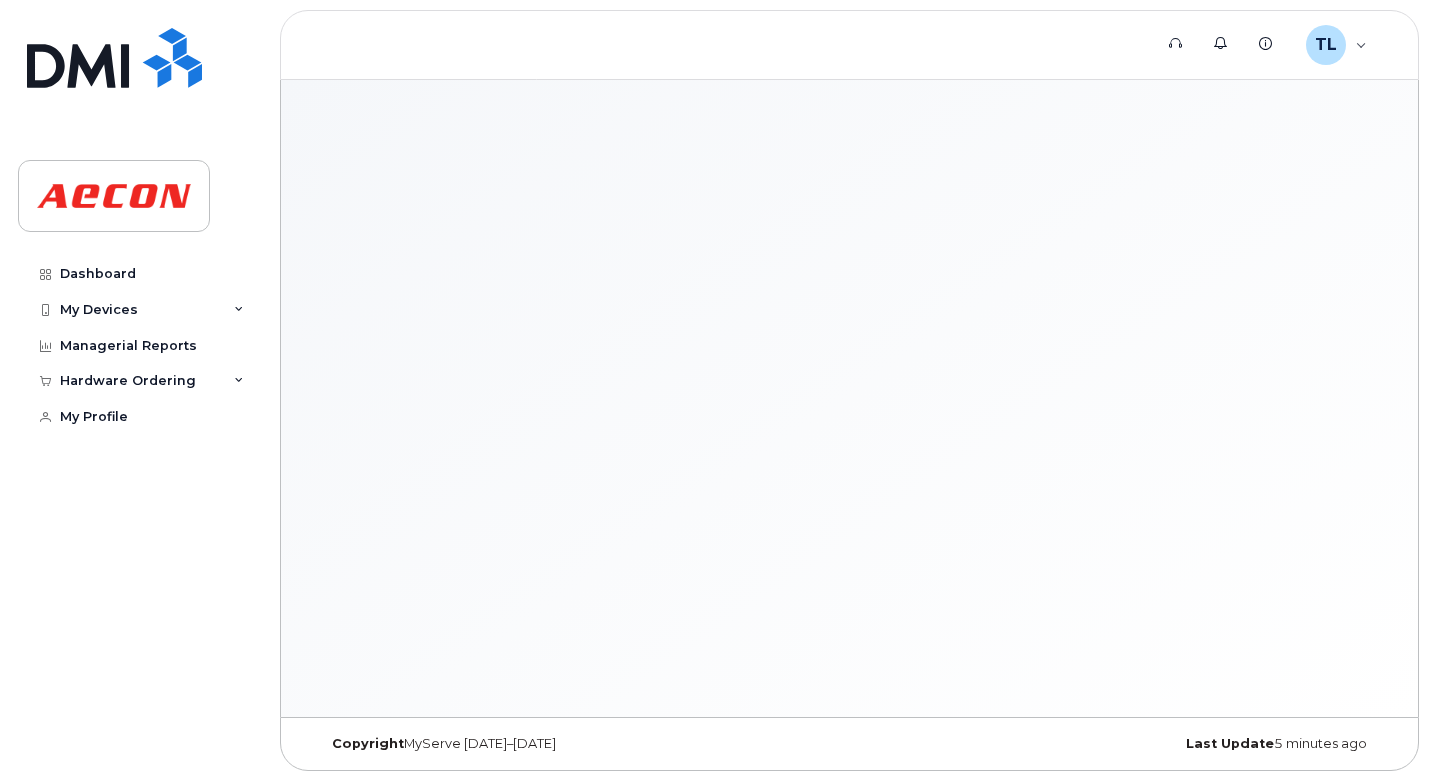 scroll, scrollTop: 0, scrollLeft: 0, axis: both 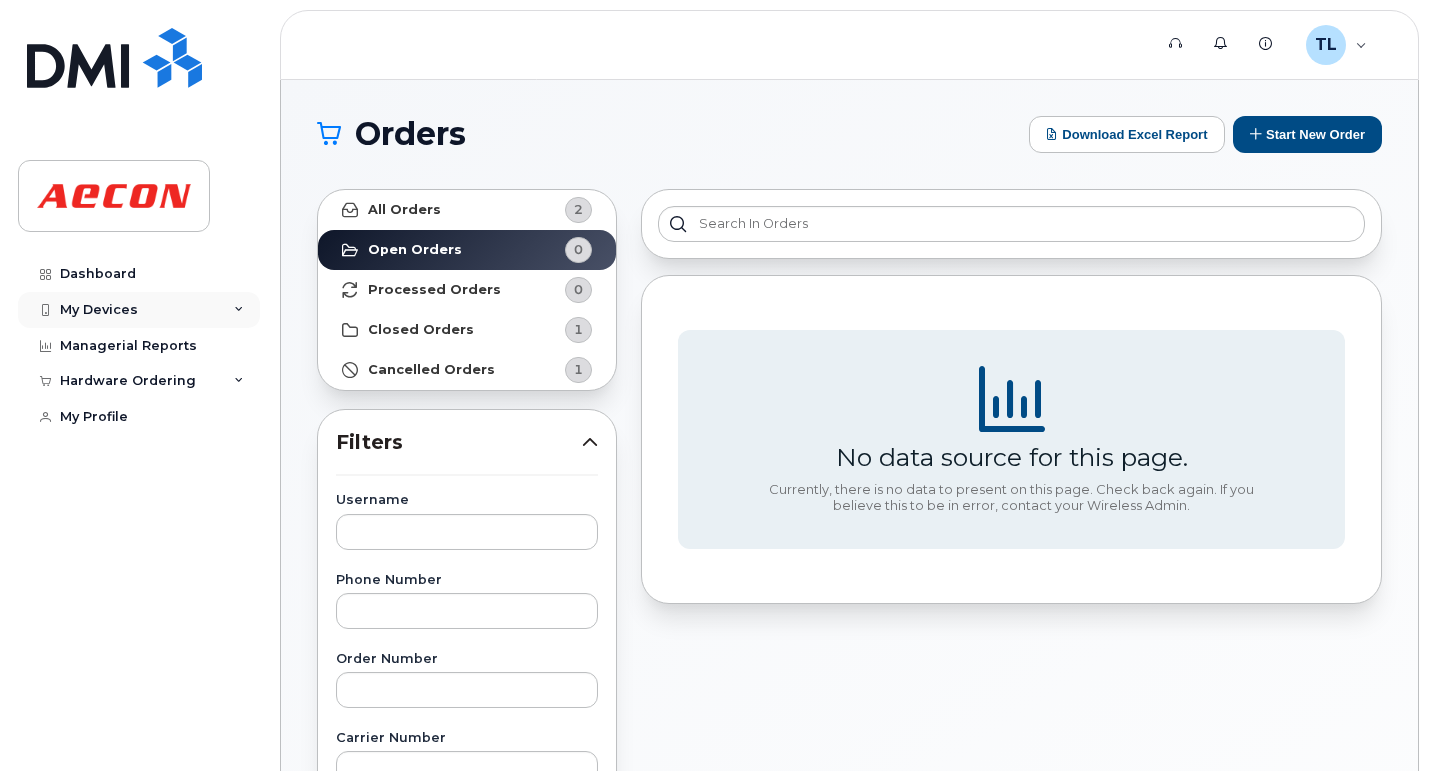 click 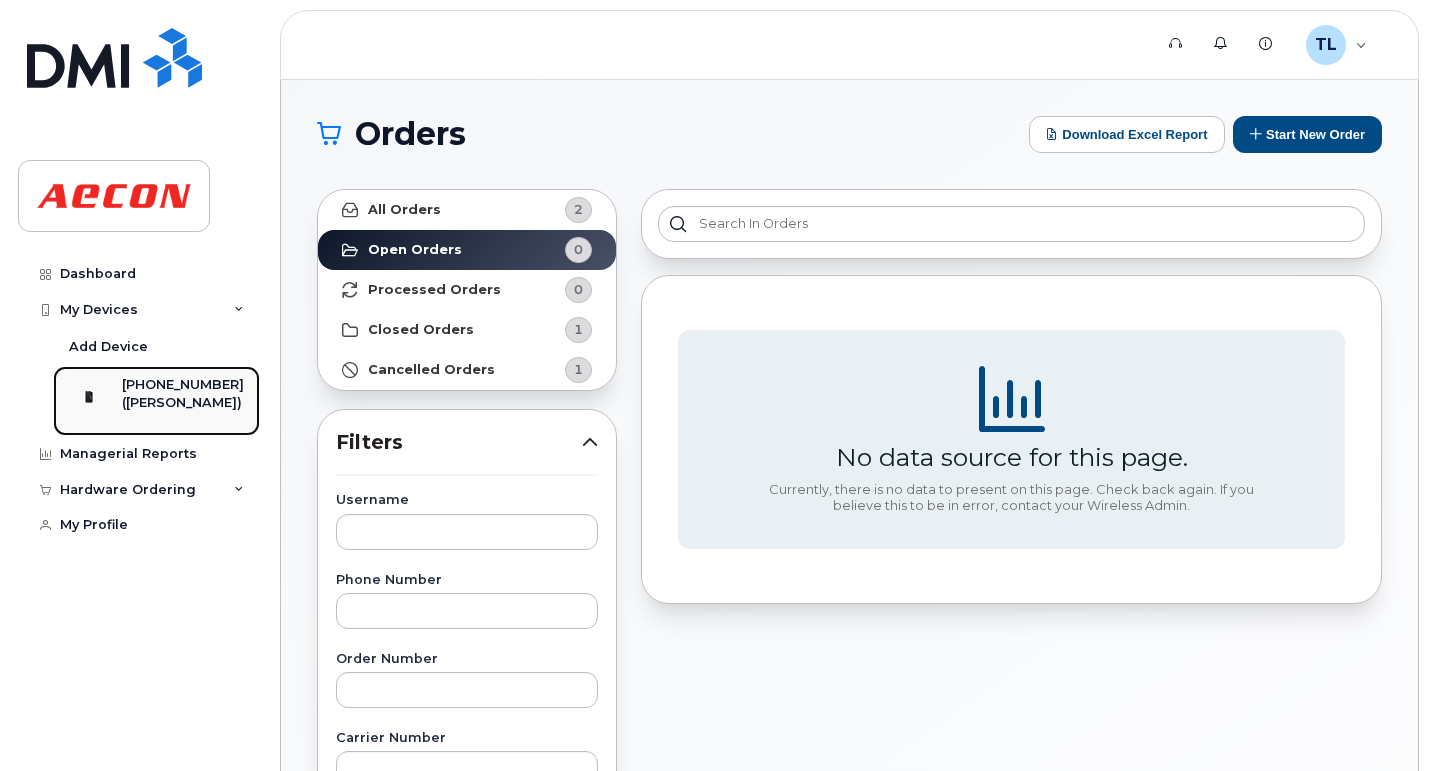 click on "([PERSON_NAME])" 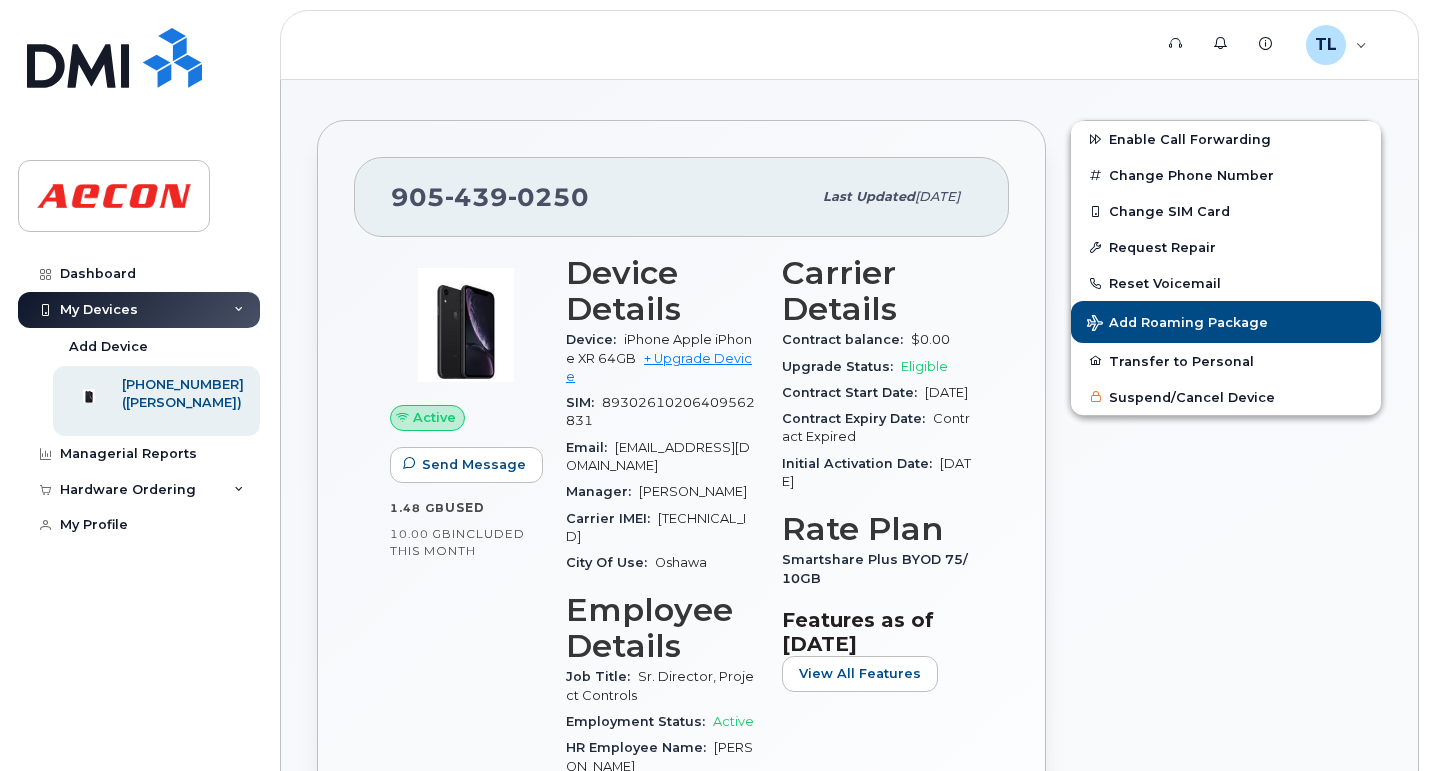 scroll, scrollTop: 25, scrollLeft: 0, axis: vertical 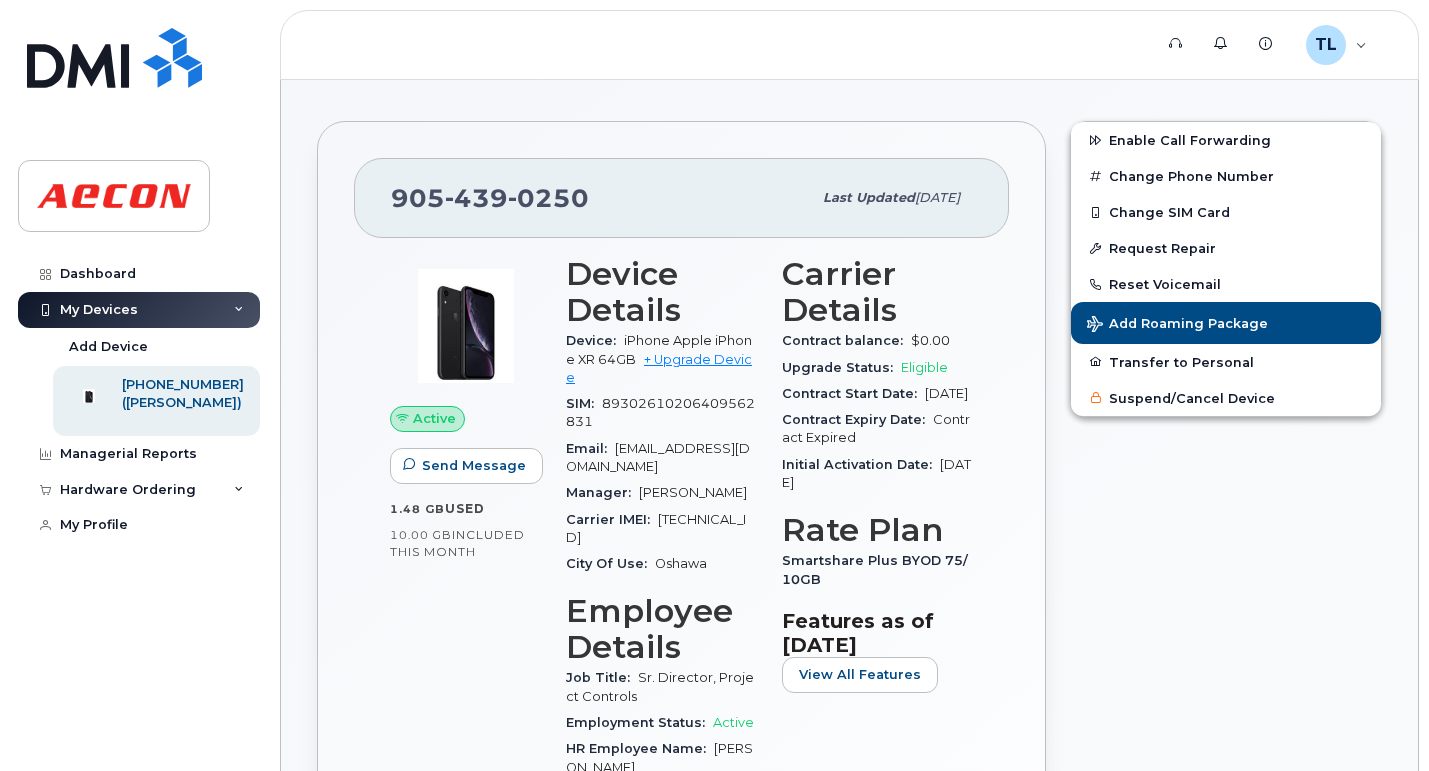 drag, startPoint x: 844, startPoint y: 505, endPoint x: 785, endPoint y: 487, distance: 61.68468 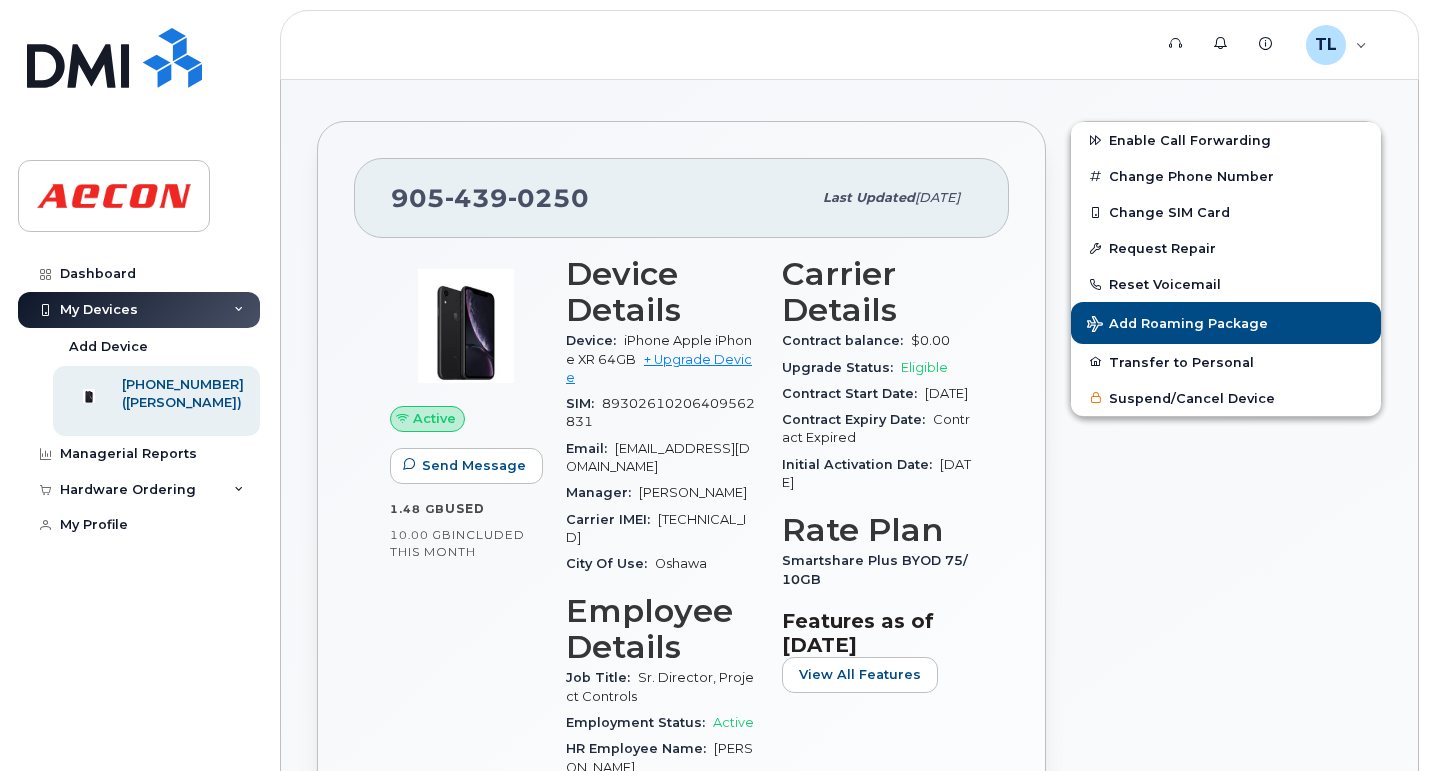 click on "Device: iPhone Apple iPhone XR 64GB + Upgrade Device" 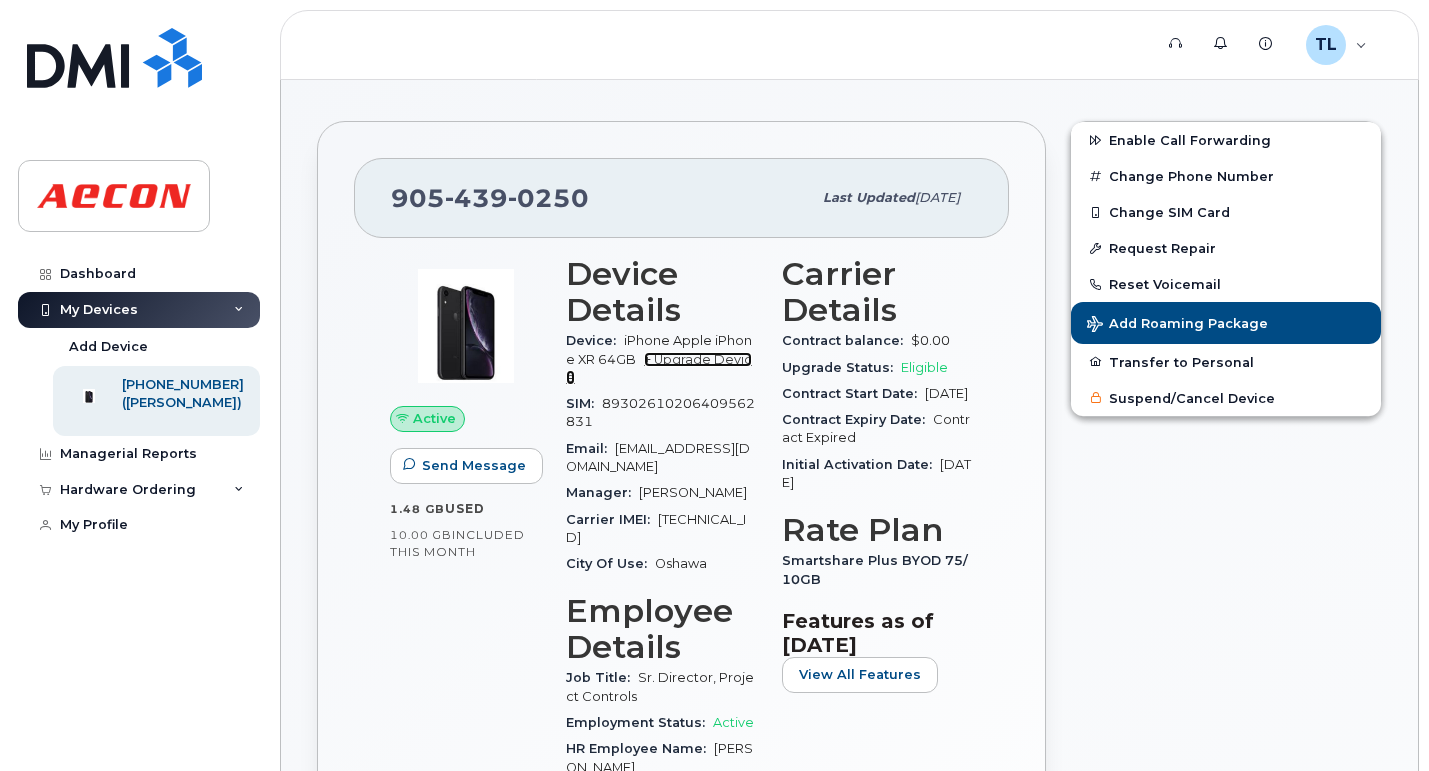 click on "+ Upgrade Device" 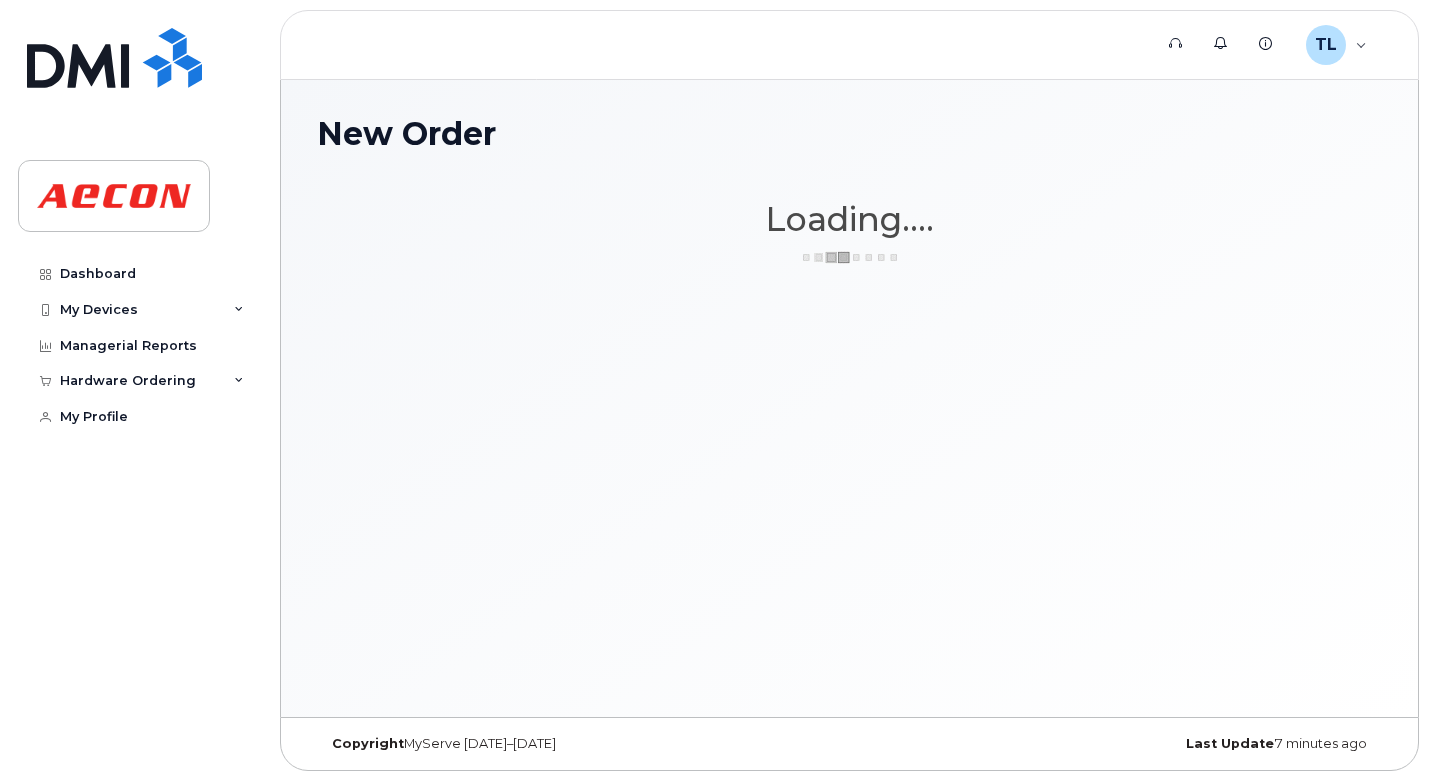 scroll, scrollTop: 0, scrollLeft: 0, axis: both 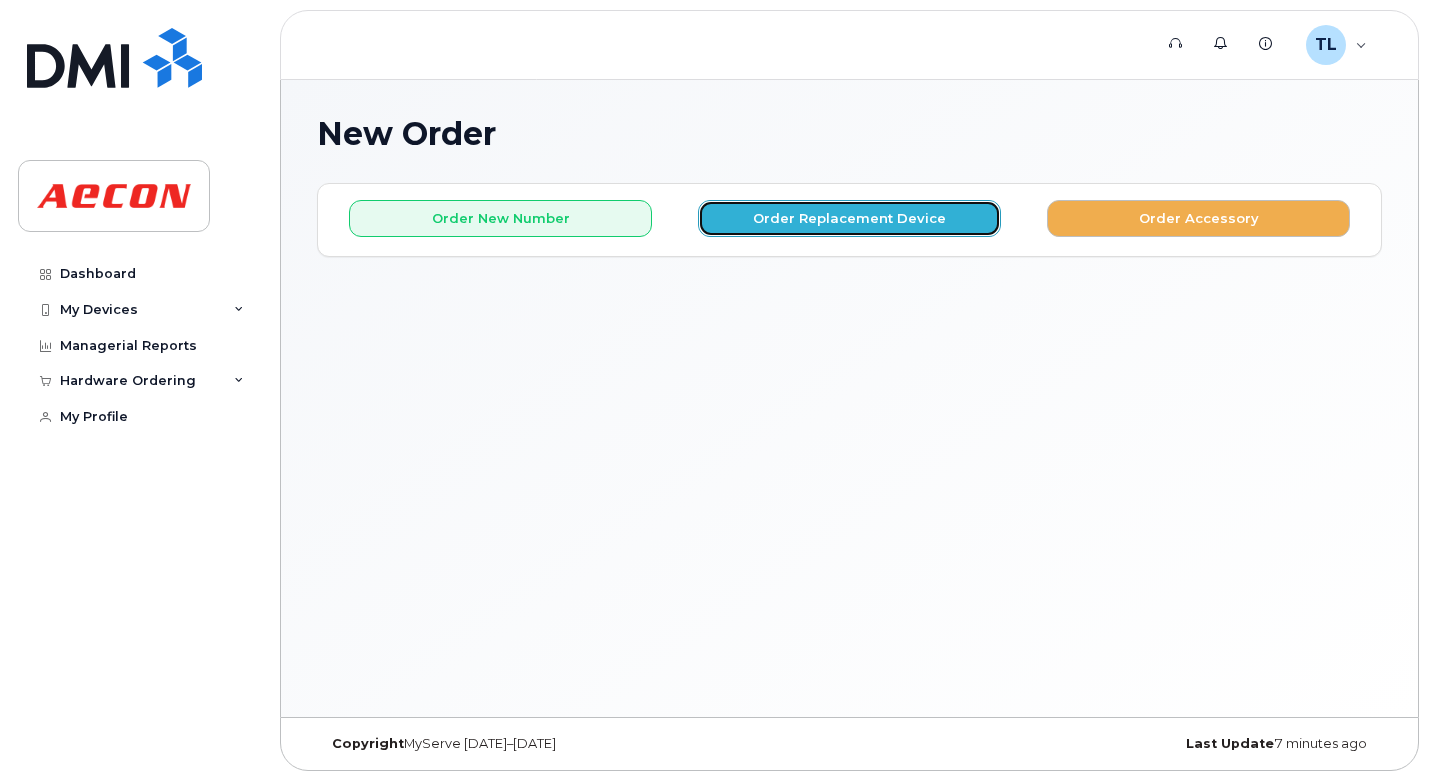 click on "Order Replacement Device" 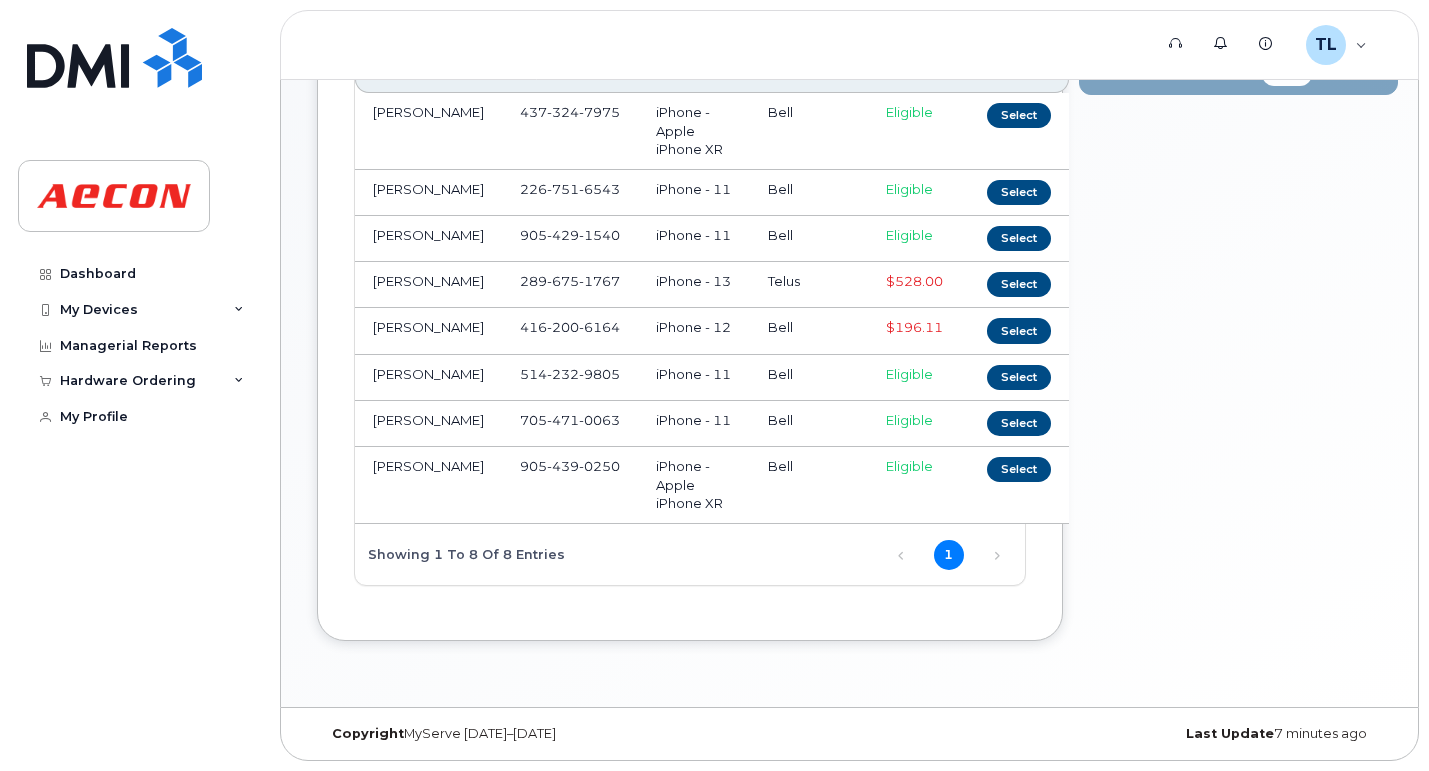 scroll, scrollTop: 401, scrollLeft: 0, axis: vertical 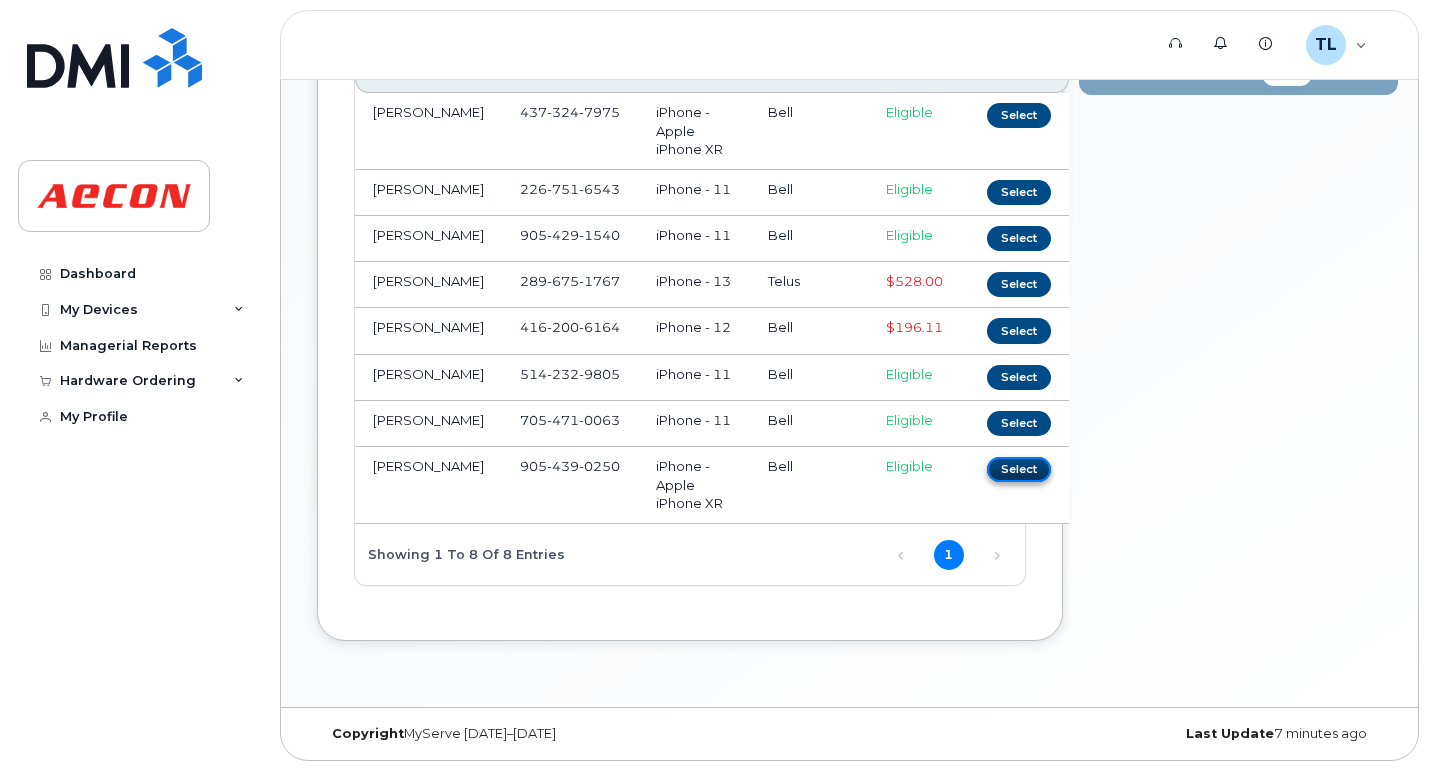 click on "Select" 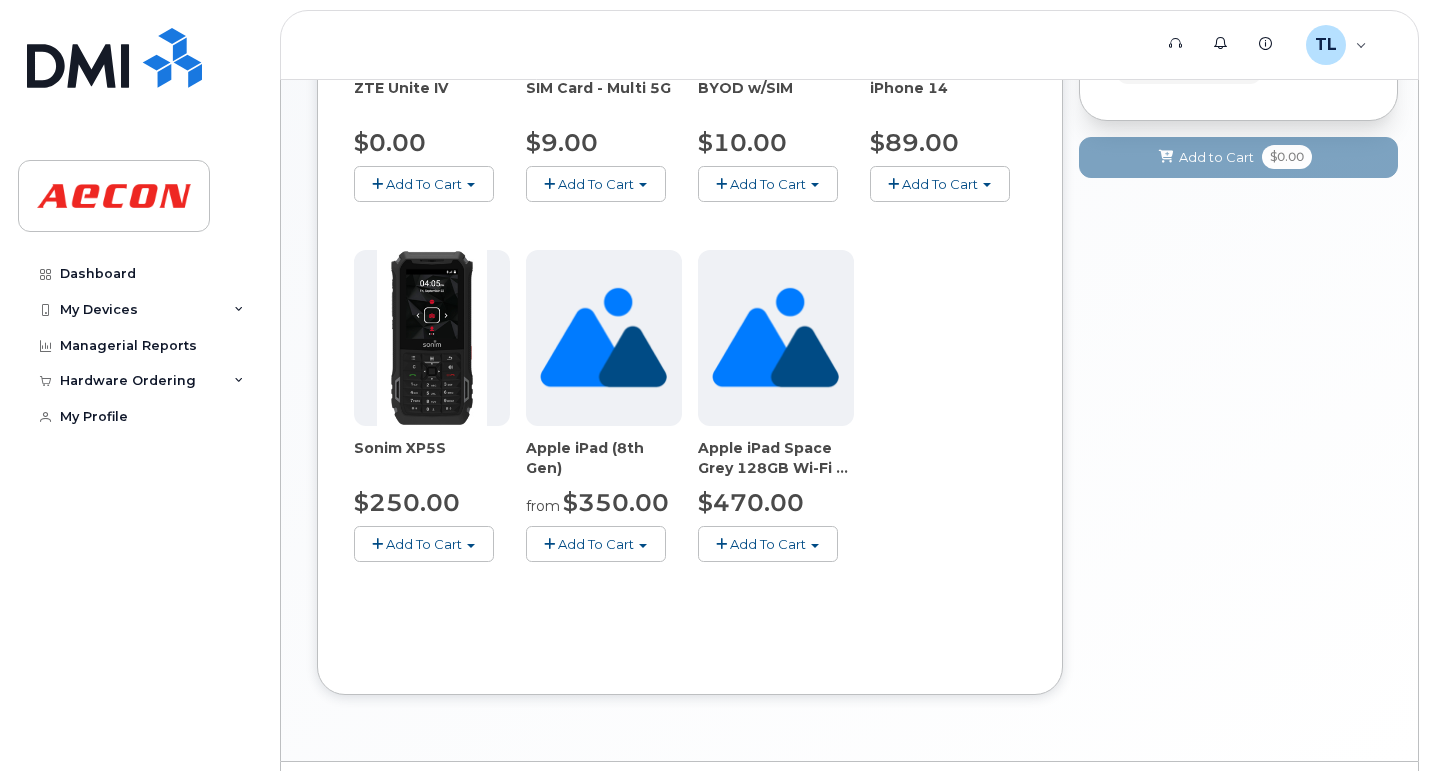 scroll, scrollTop: 506, scrollLeft: 0, axis: vertical 